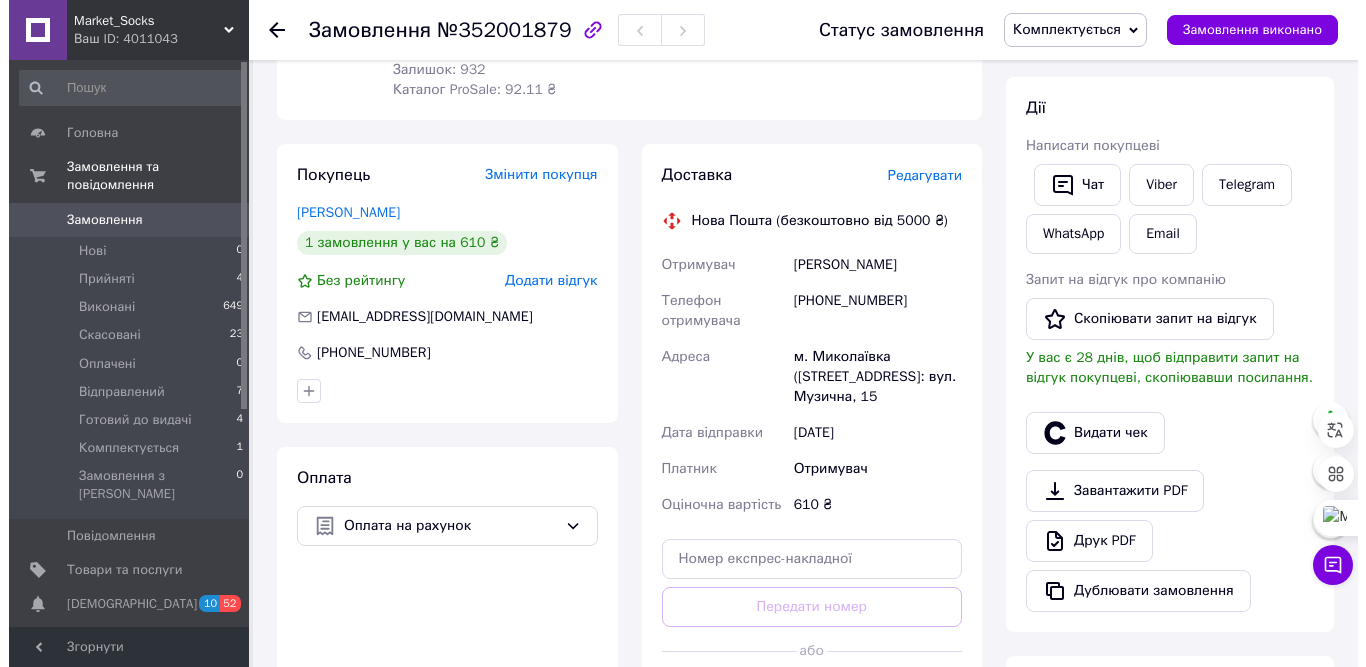scroll, scrollTop: 299, scrollLeft: 0, axis: vertical 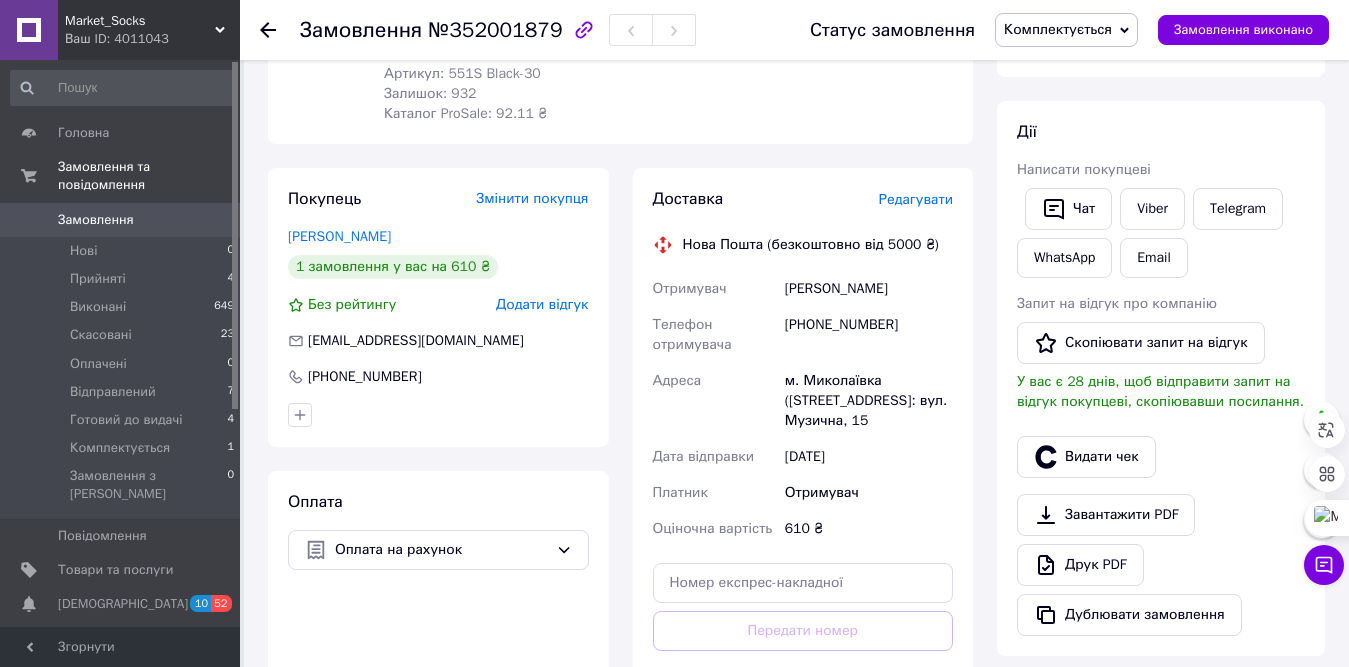 click on "Редагувати" at bounding box center [916, 199] 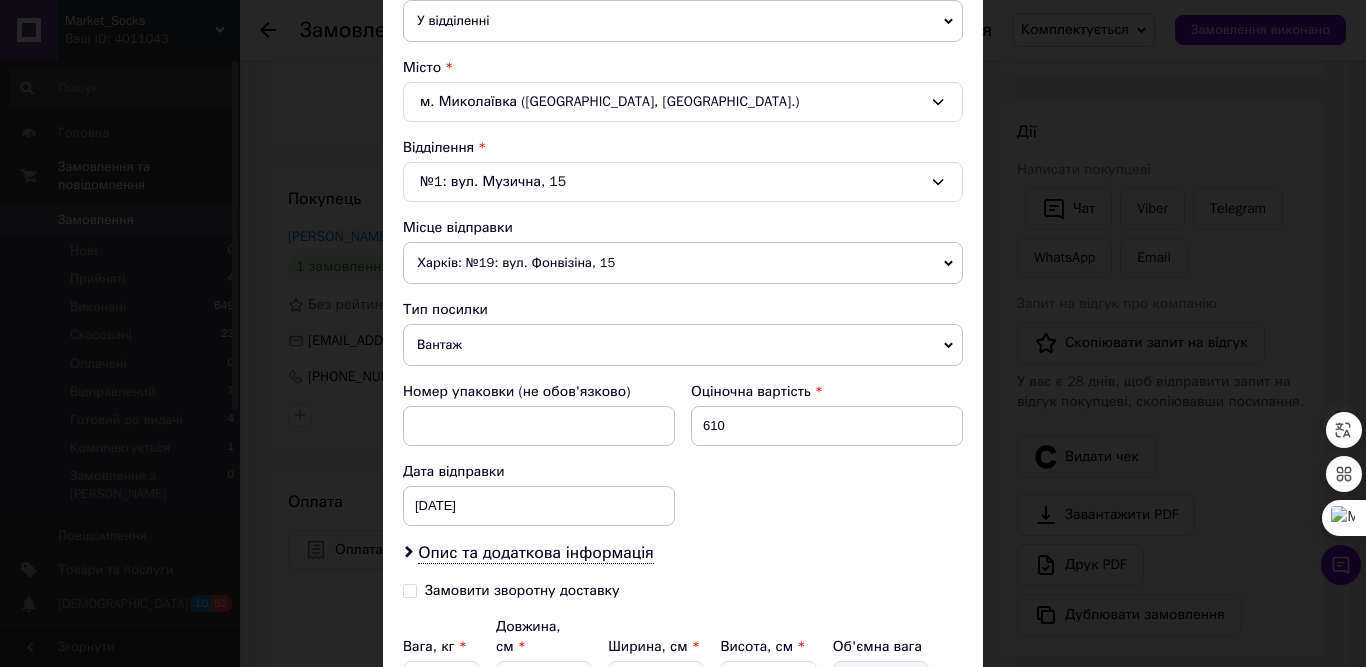 scroll, scrollTop: 500, scrollLeft: 0, axis: vertical 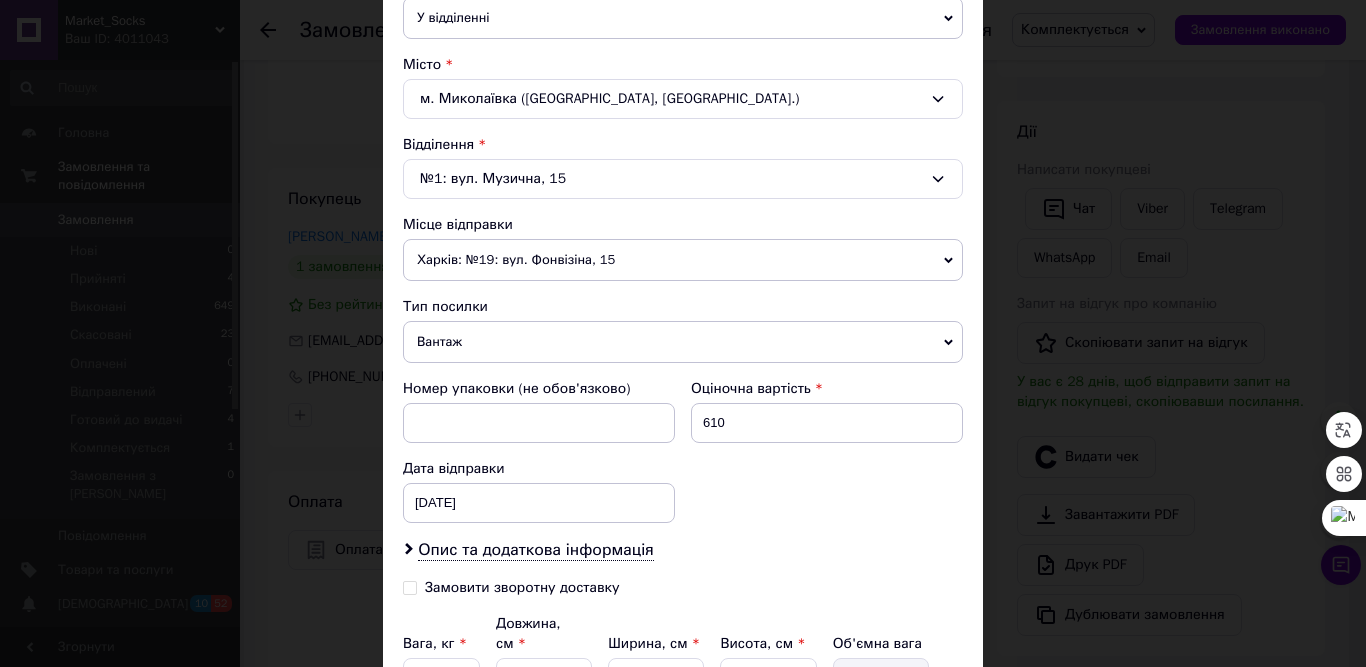 click on "Харків: №19: вул. Фонвізіна, 15" at bounding box center (683, 260) 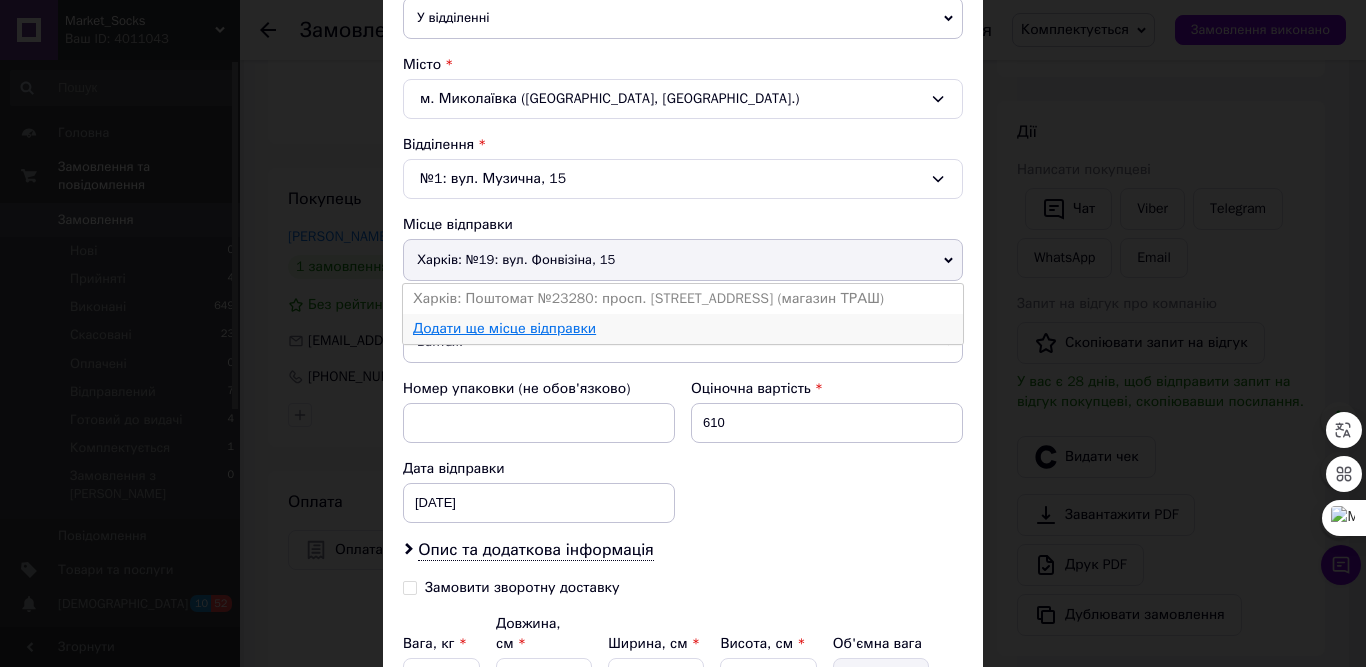 click on "Додати ще місце відправки" at bounding box center (504, 328) 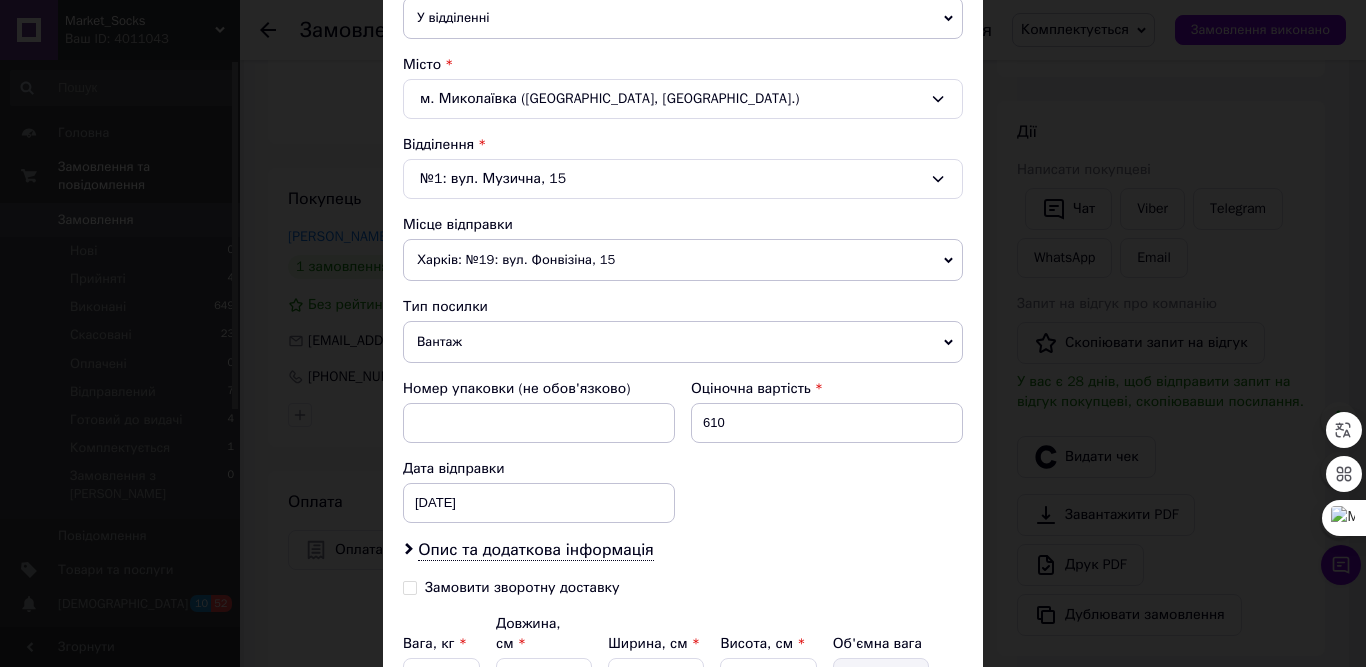 click on "Харків: №19: вул. Фонвізіна, 15" at bounding box center [683, 260] 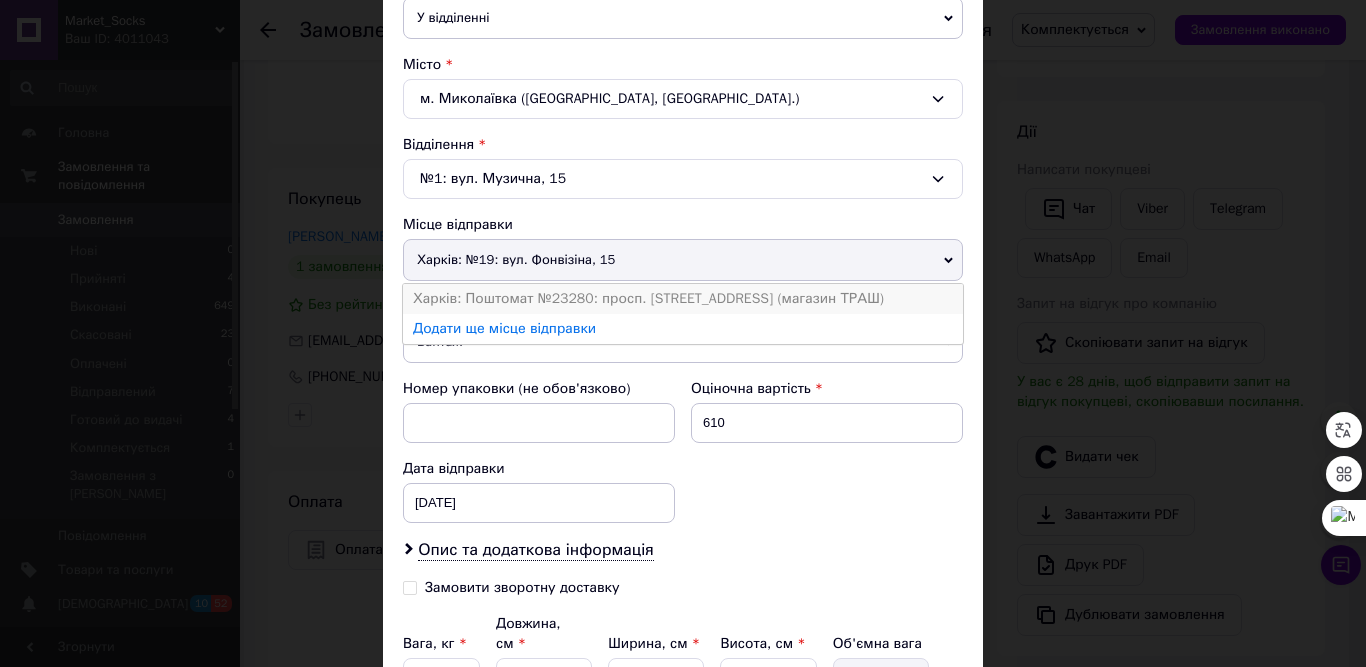 click on "Харків: Поштомат №23280: просп. [STREET_ADDRESS] (магазин ТРАШ)" at bounding box center (683, 299) 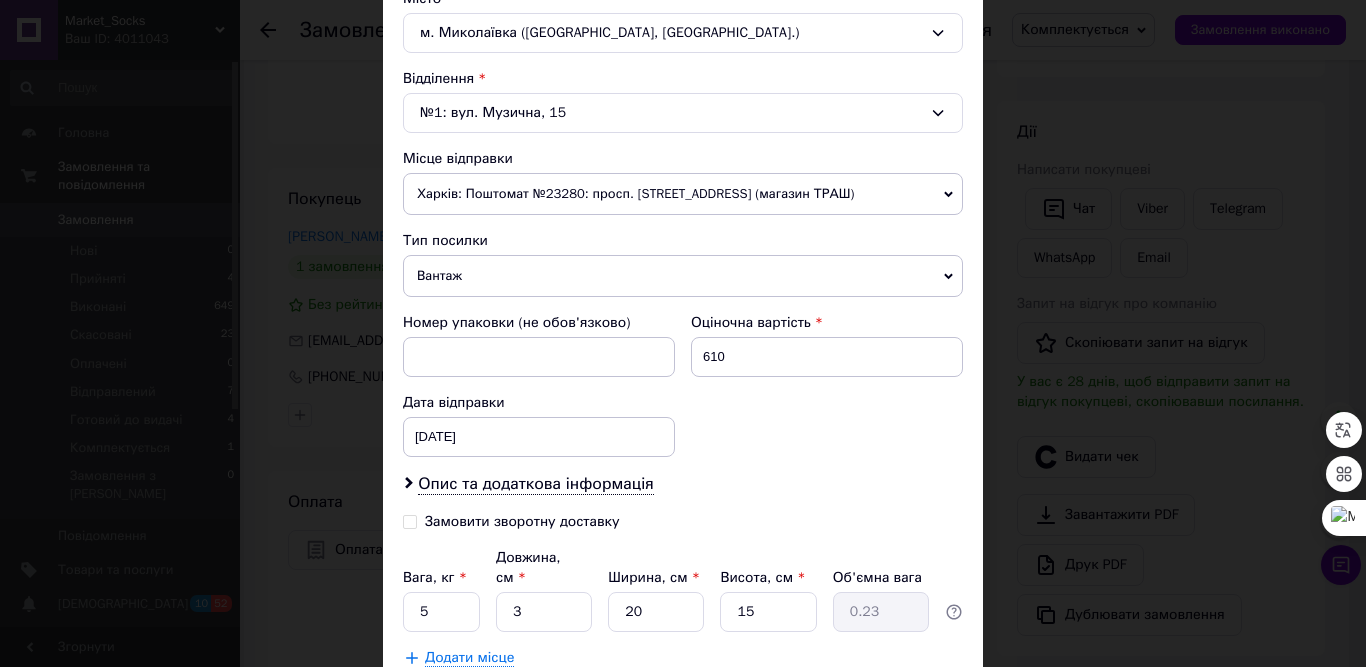 scroll, scrollTop: 697, scrollLeft: 0, axis: vertical 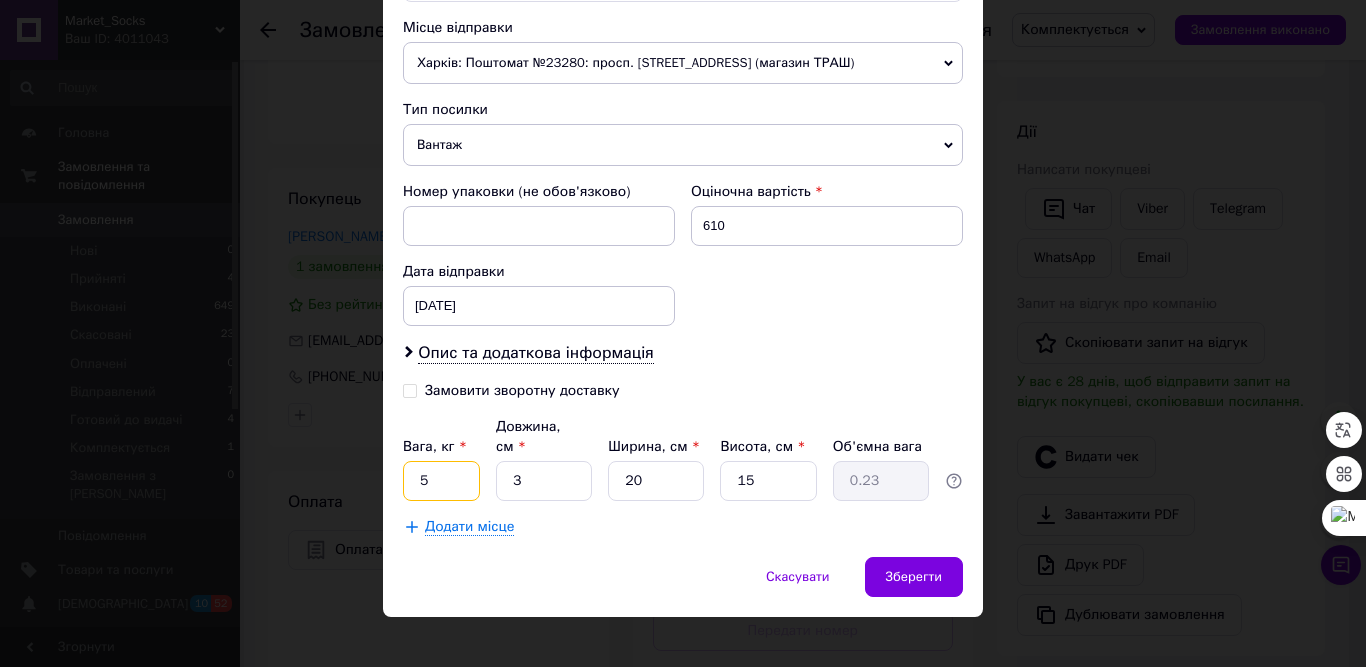 drag, startPoint x: 445, startPoint y: 459, endPoint x: 408, endPoint y: 459, distance: 37 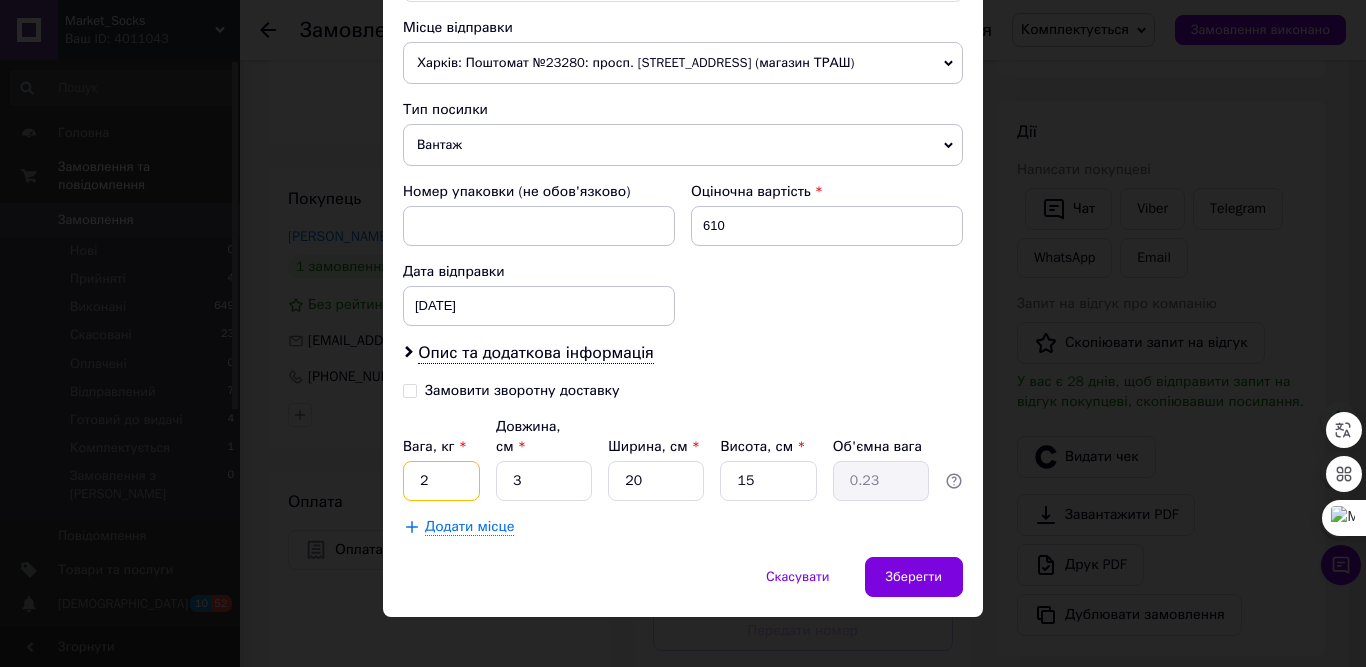 type on "2" 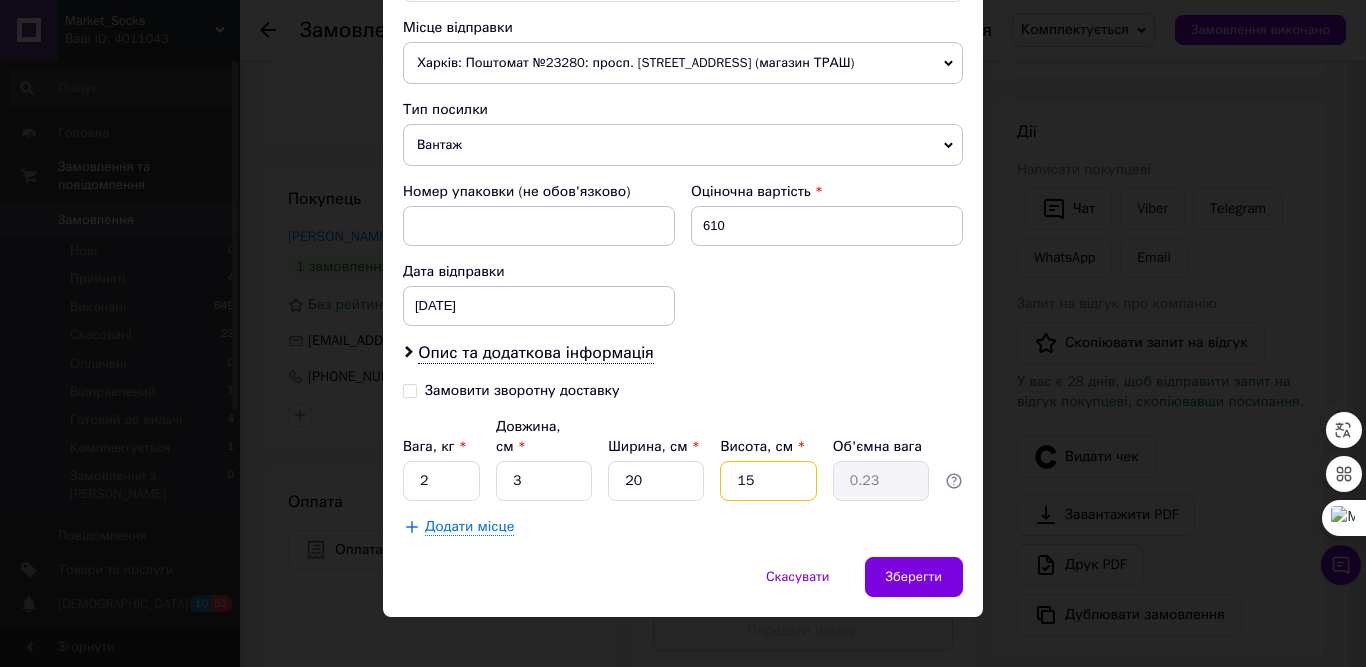 drag, startPoint x: 765, startPoint y: 458, endPoint x: 724, endPoint y: 462, distance: 41.19466 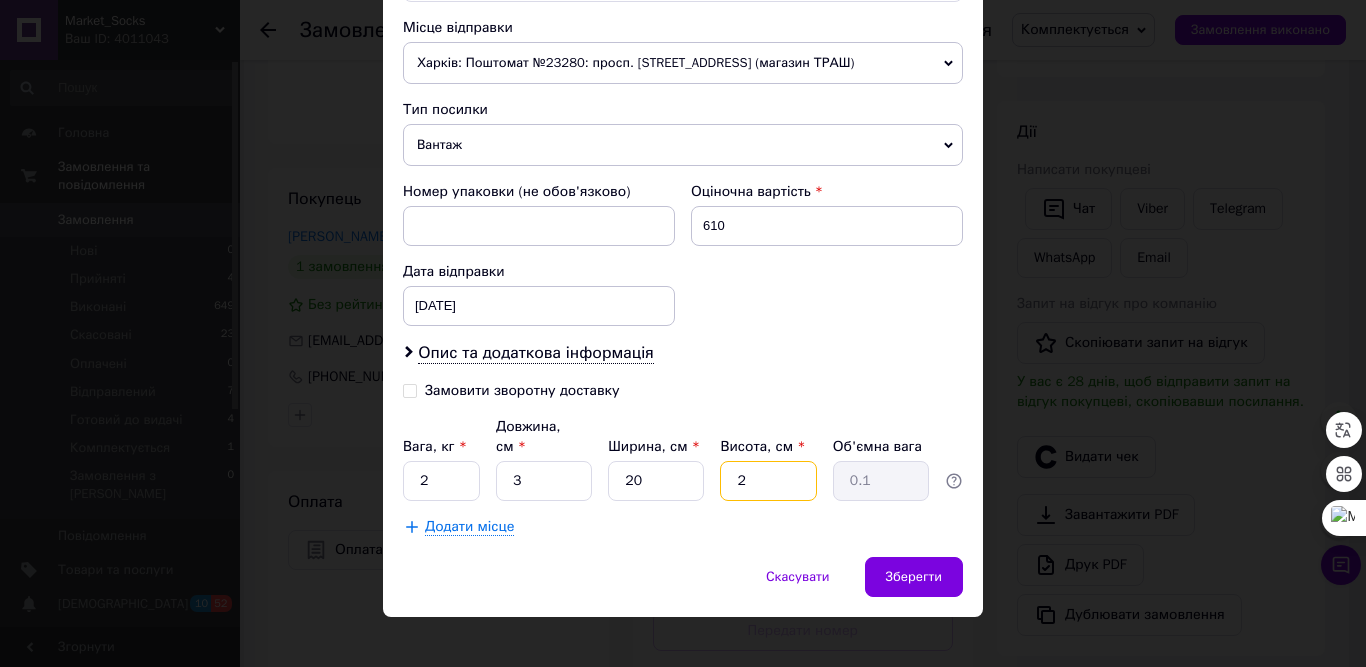 type on "20" 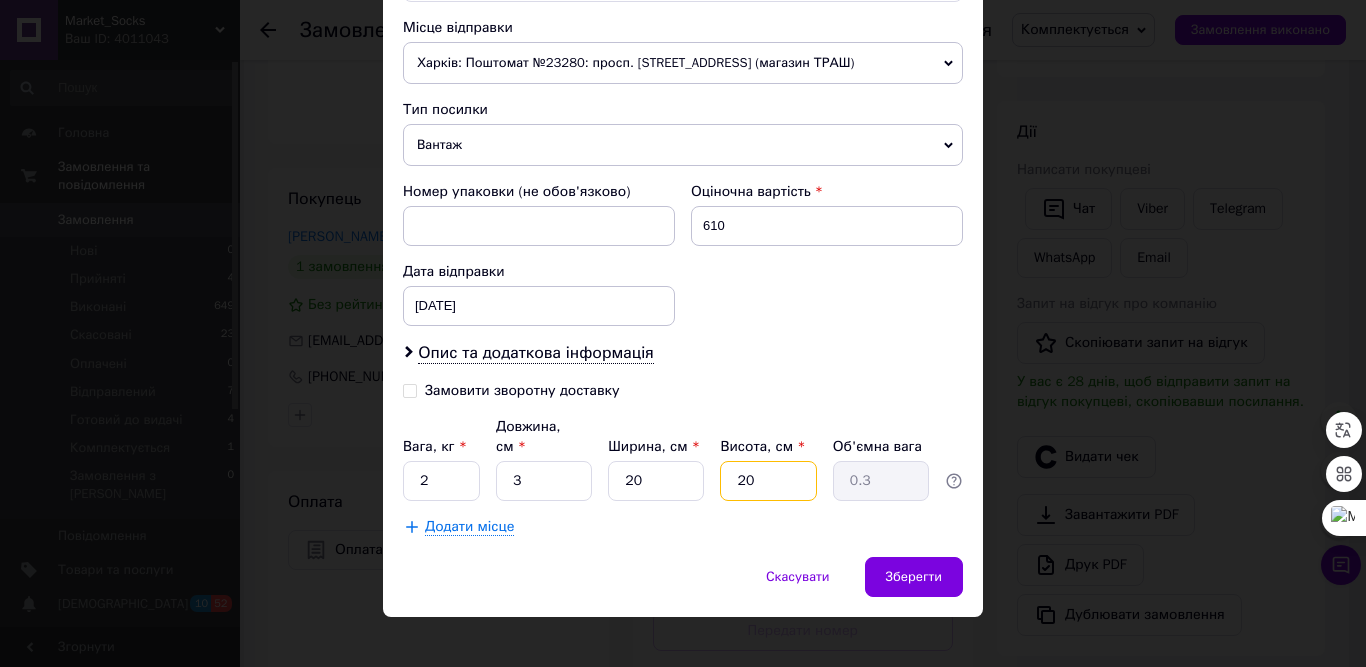 type on "20" 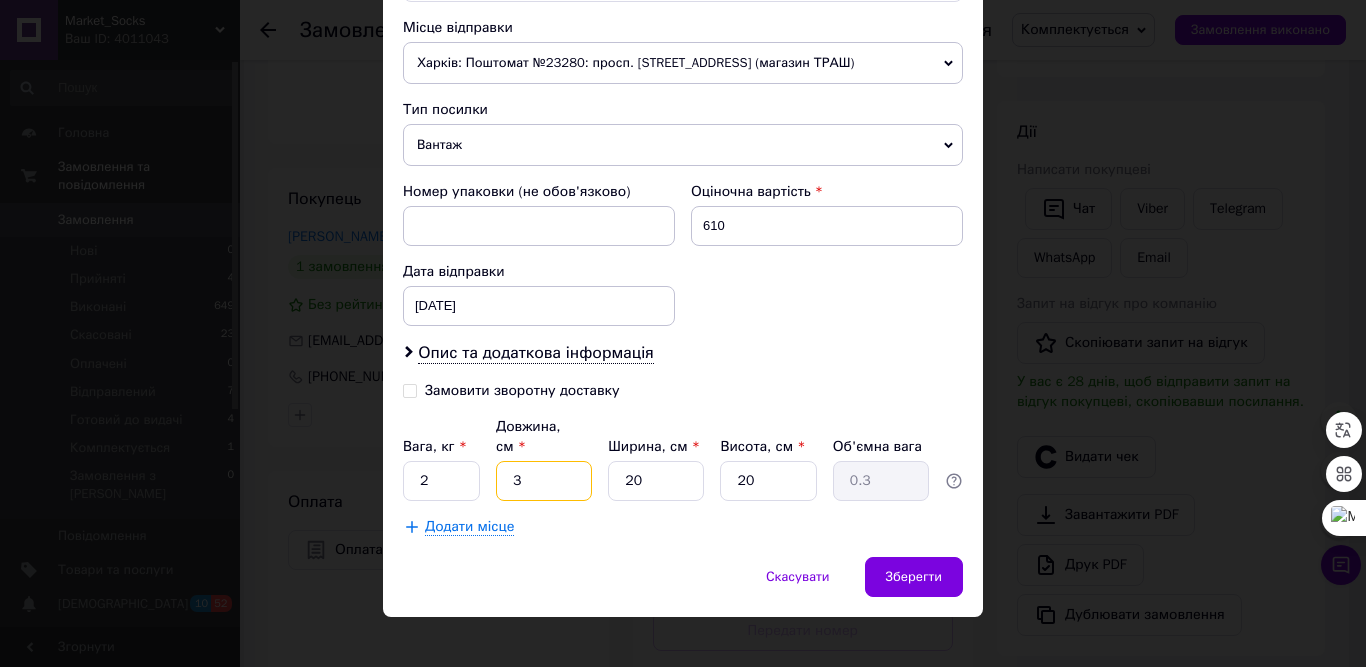 drag, startPoint x: 541, startPoint y: 462, endPoint x: 502, endPoint y: 462, distance: 39 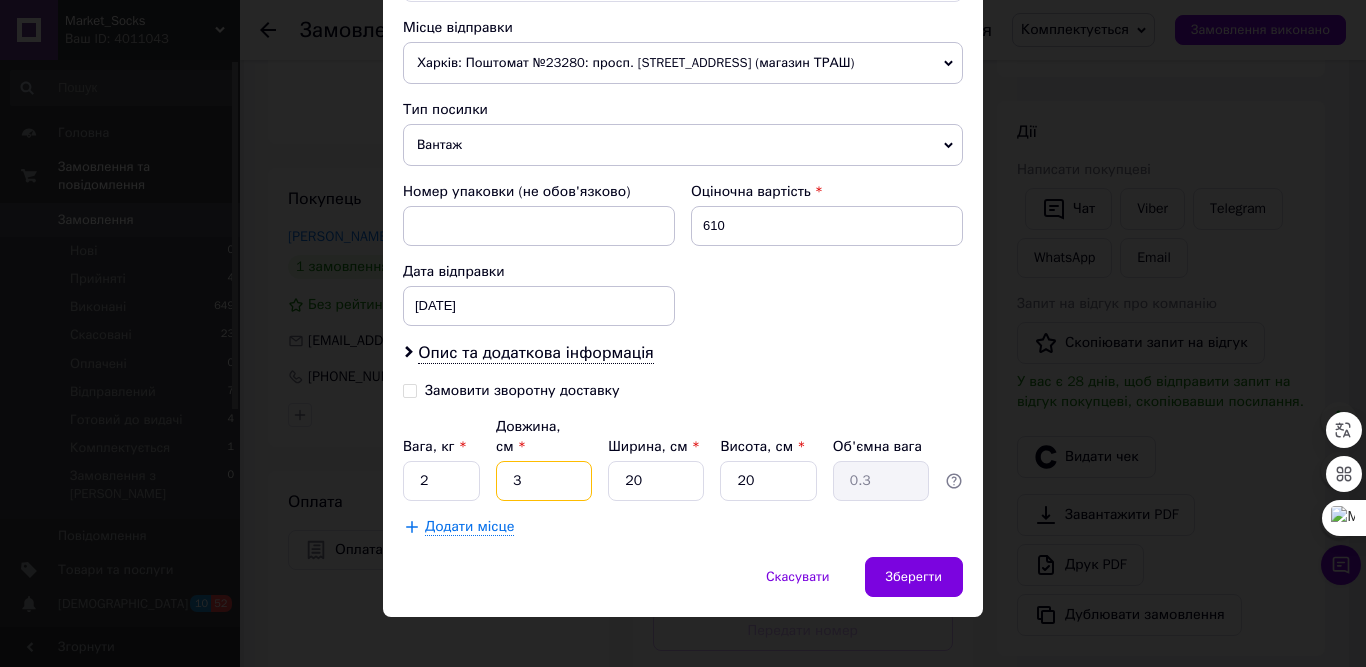 type on "2" 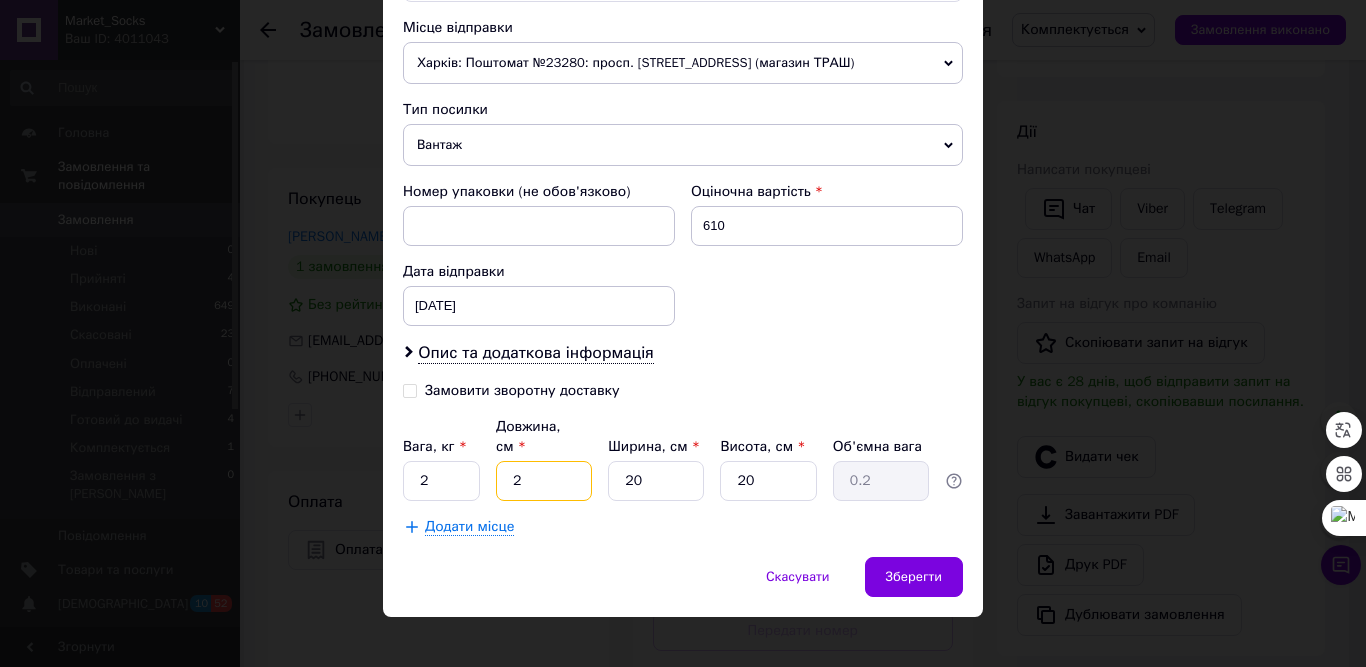type on "20" 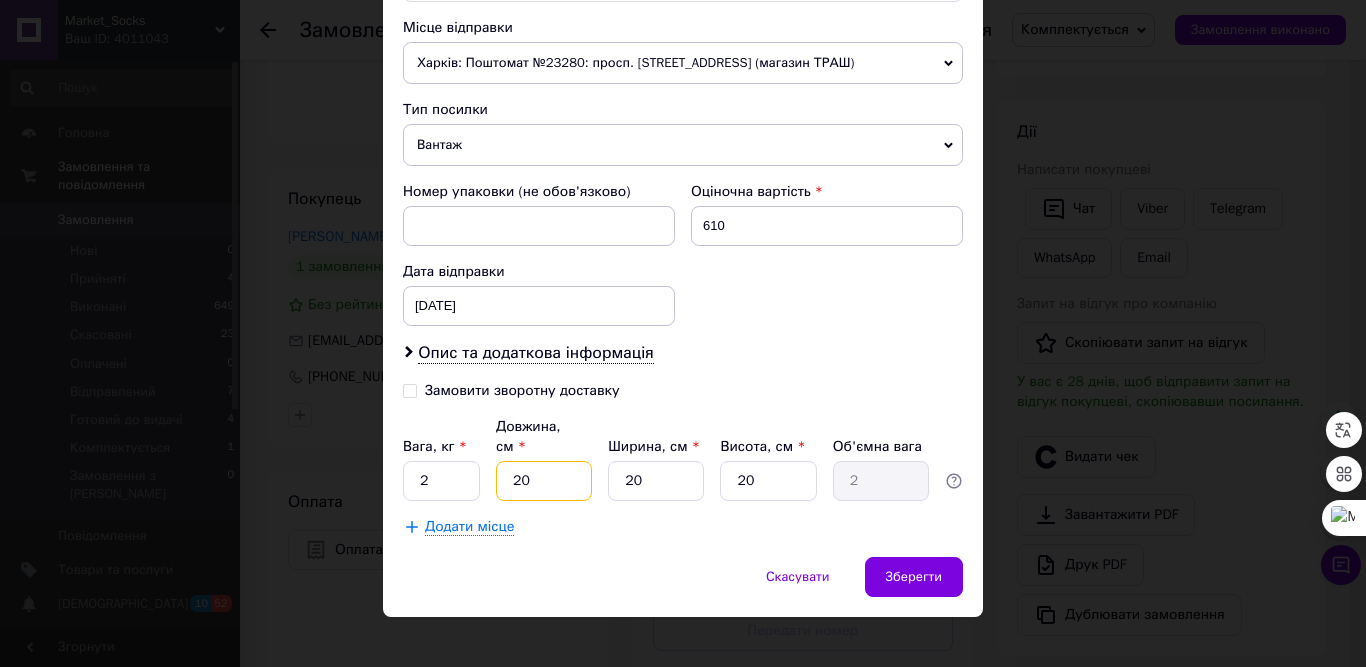 type on "2" 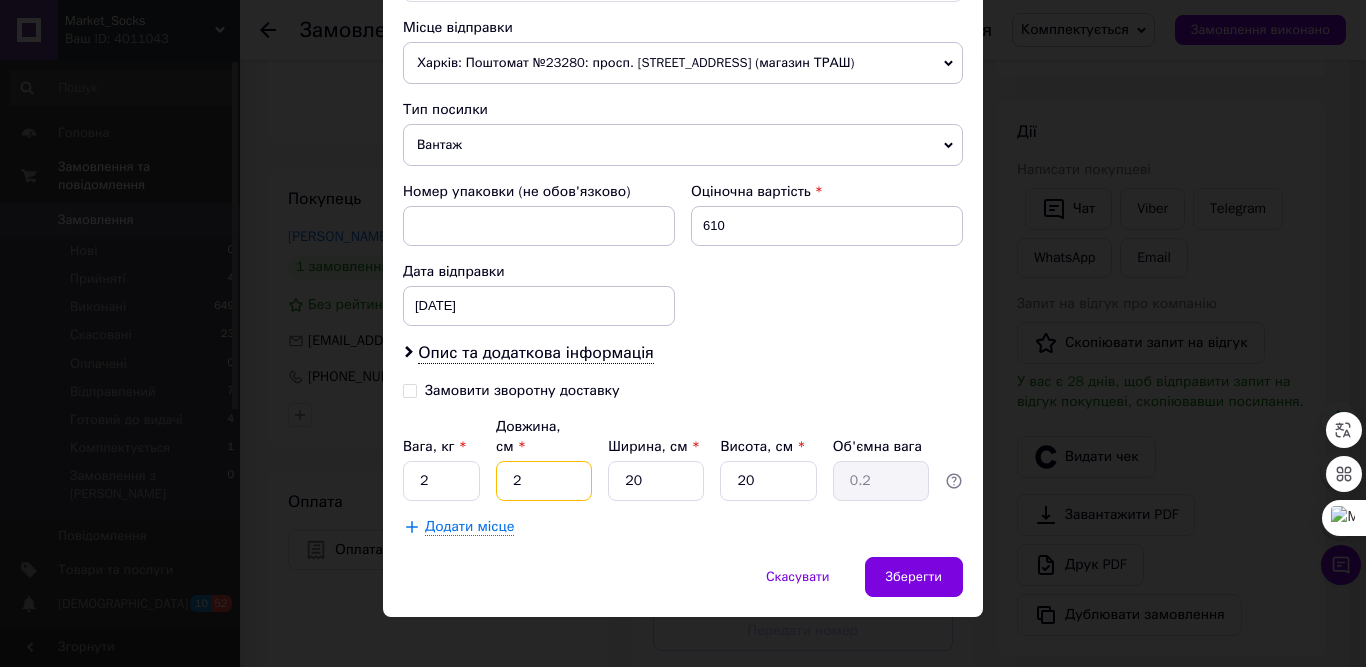 type 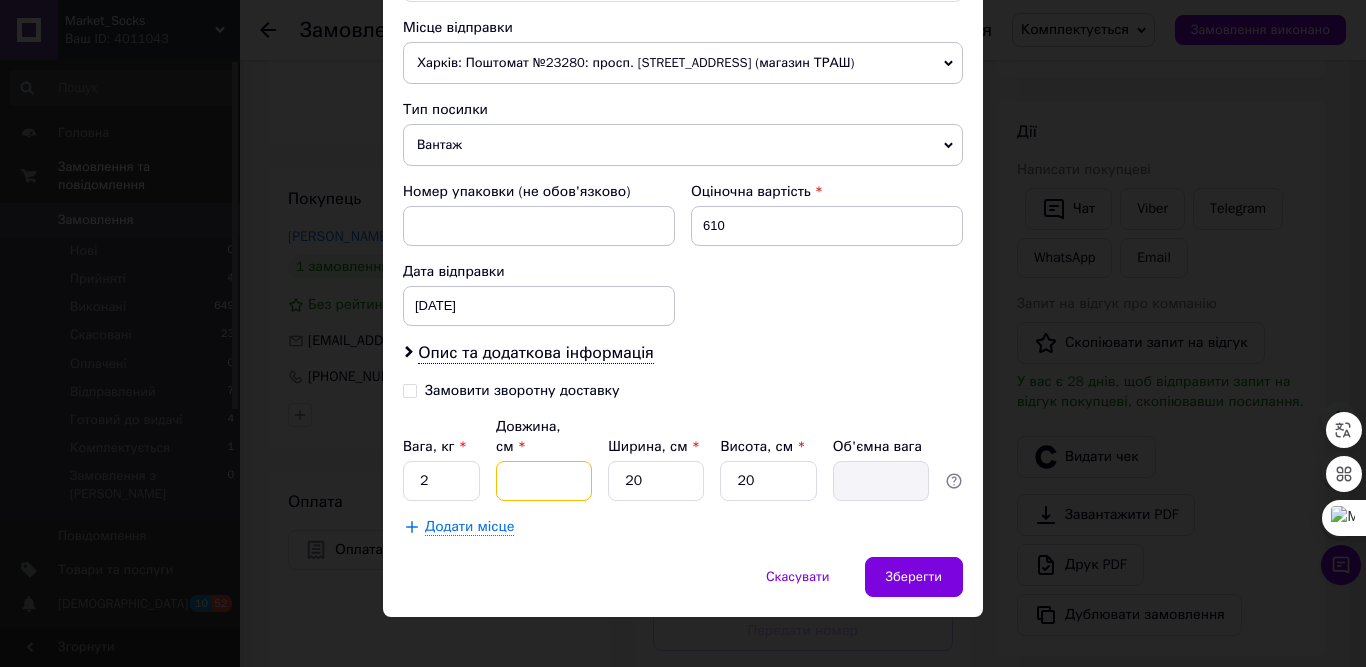 type on "1" 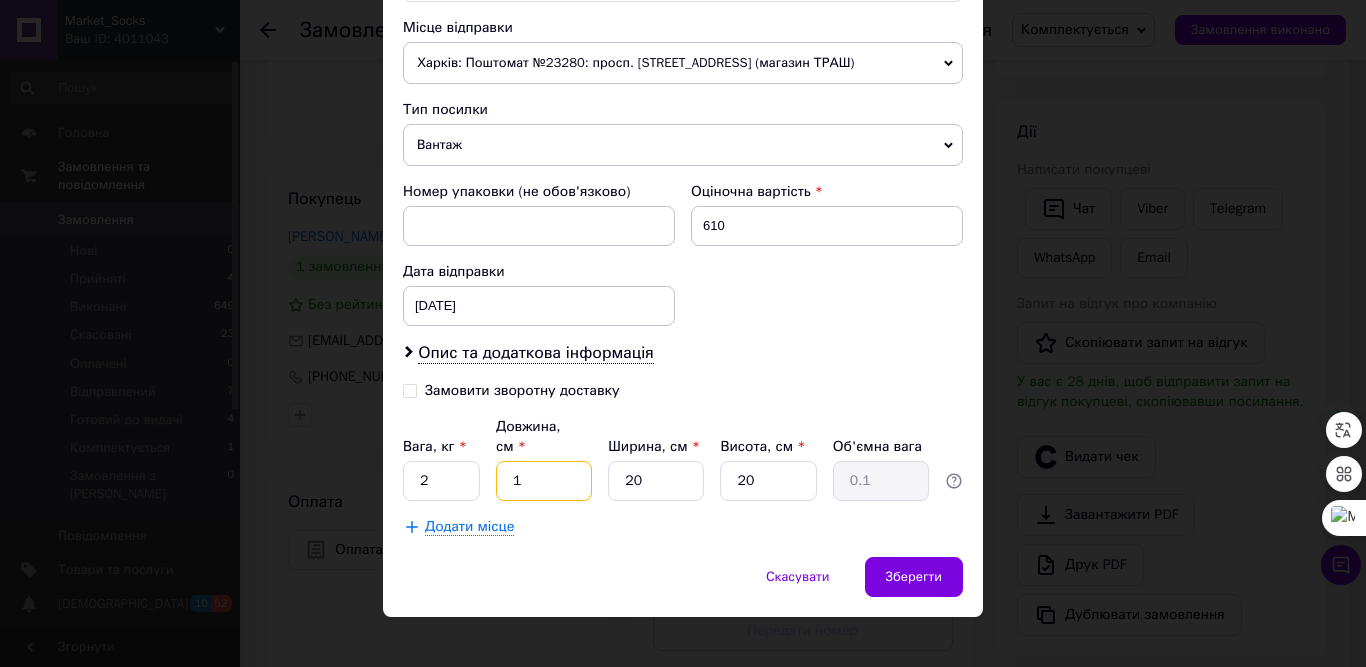 type on "18" 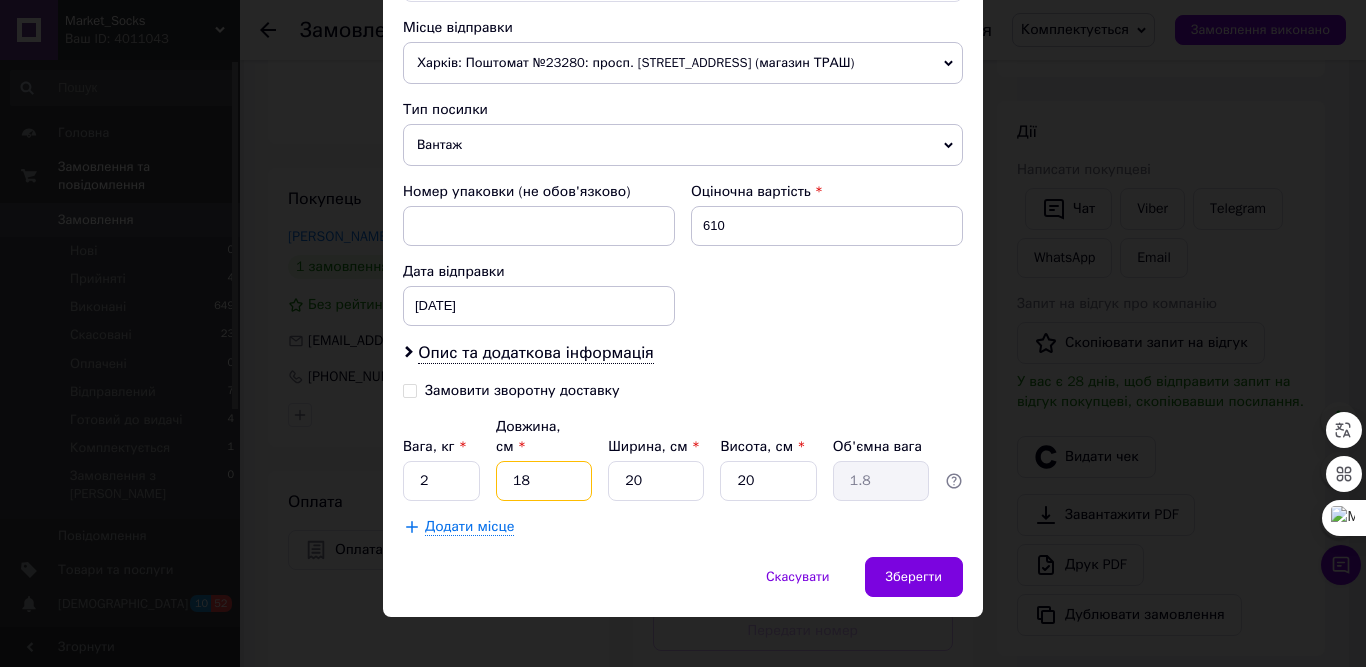 type on "18" 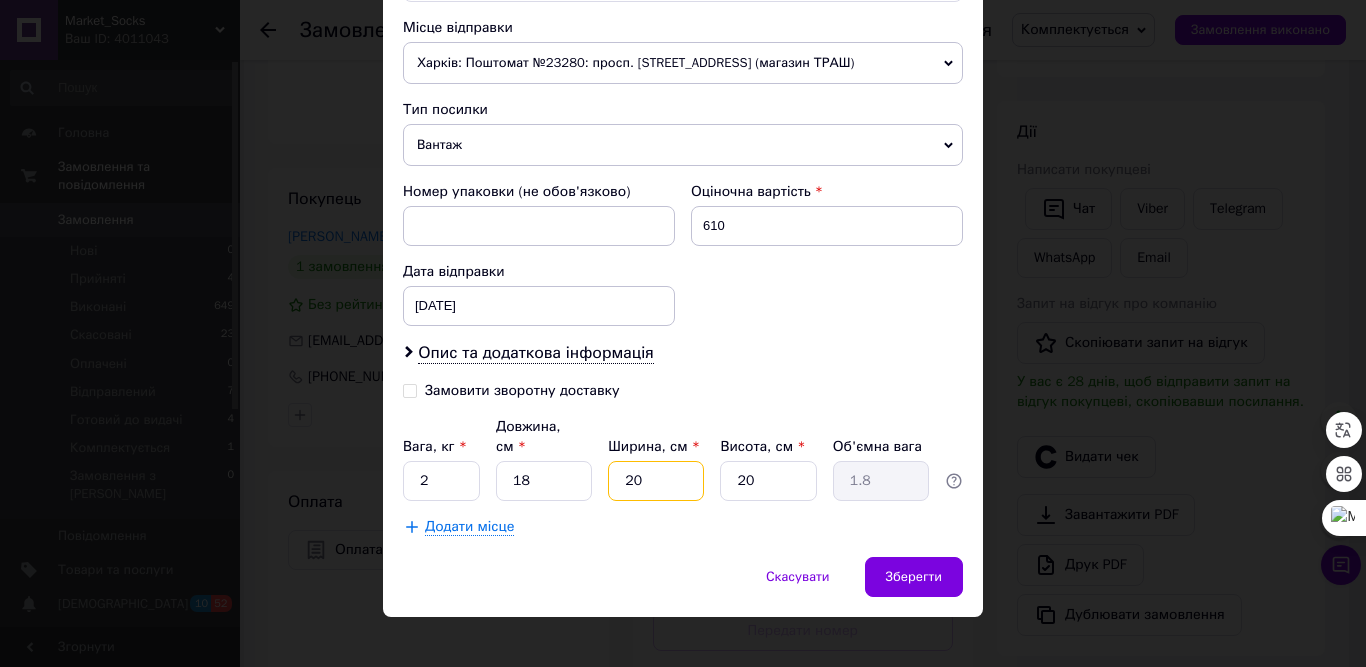 drag, startPoint x: 651, startPoint y: 461, endPoint x: 628, endPoint y: 461, distance: 23 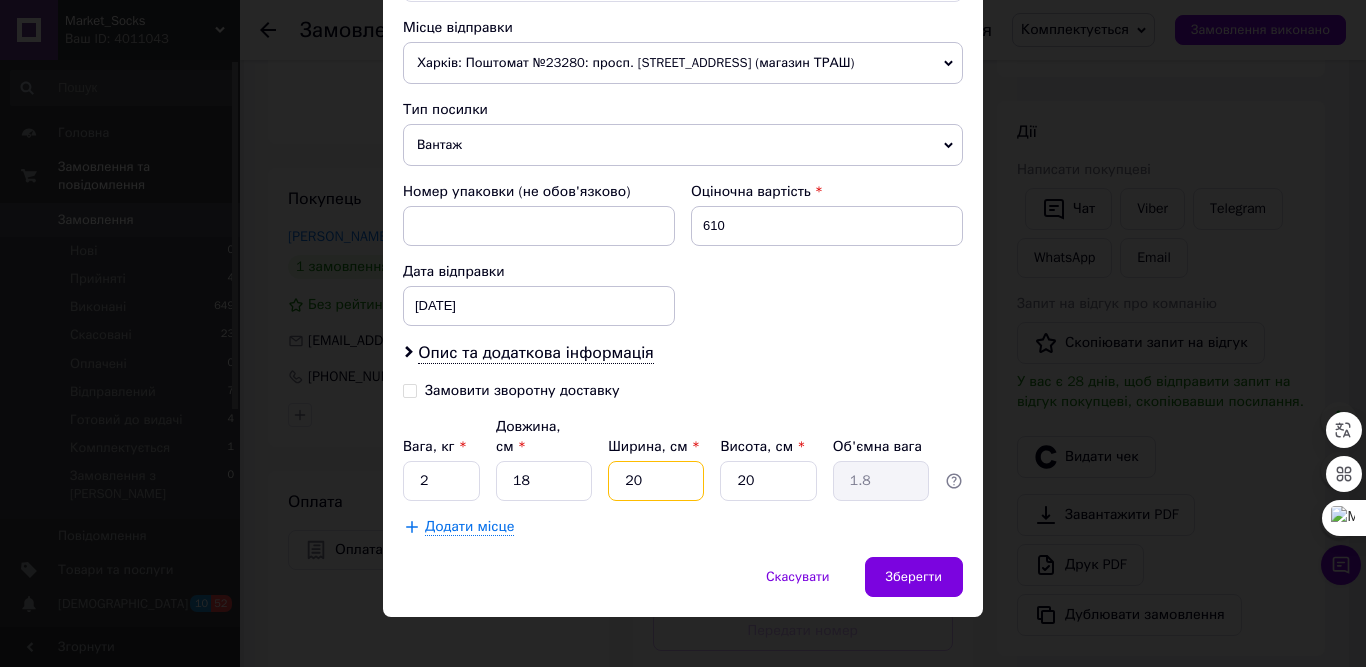 type on "22" 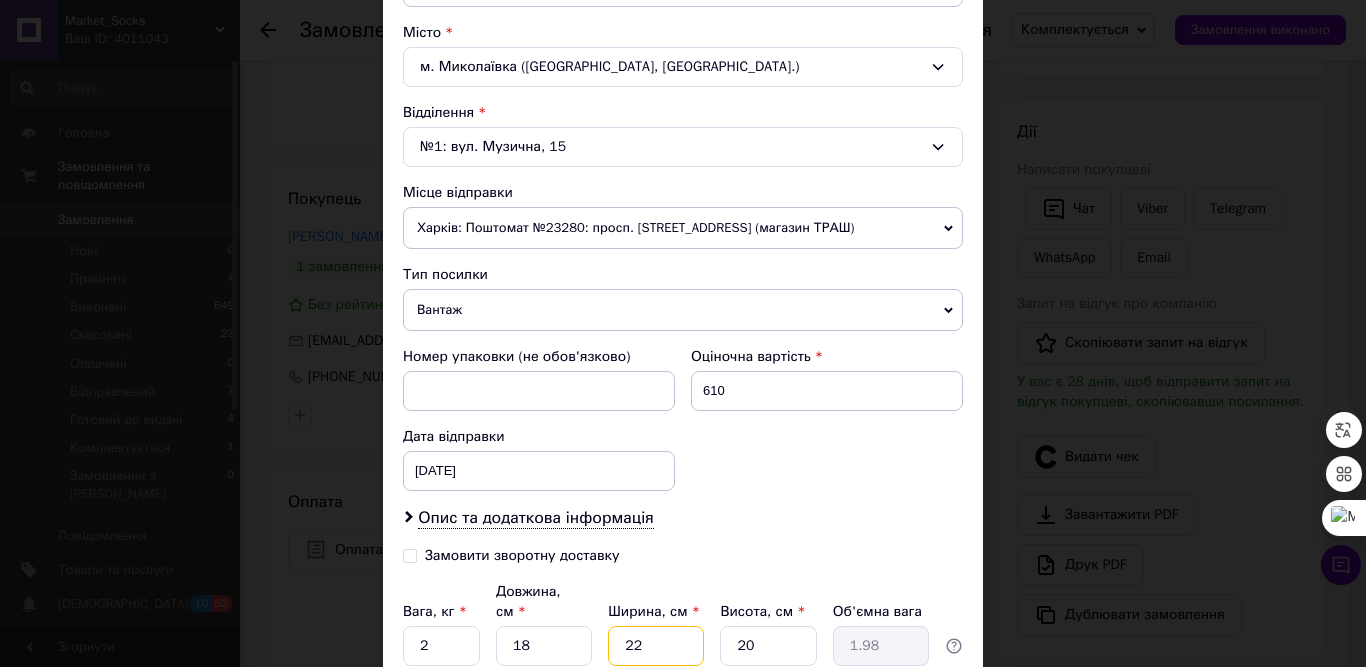 scroll, scrollTop: 497, scrollLeft: 0, axis: vertical 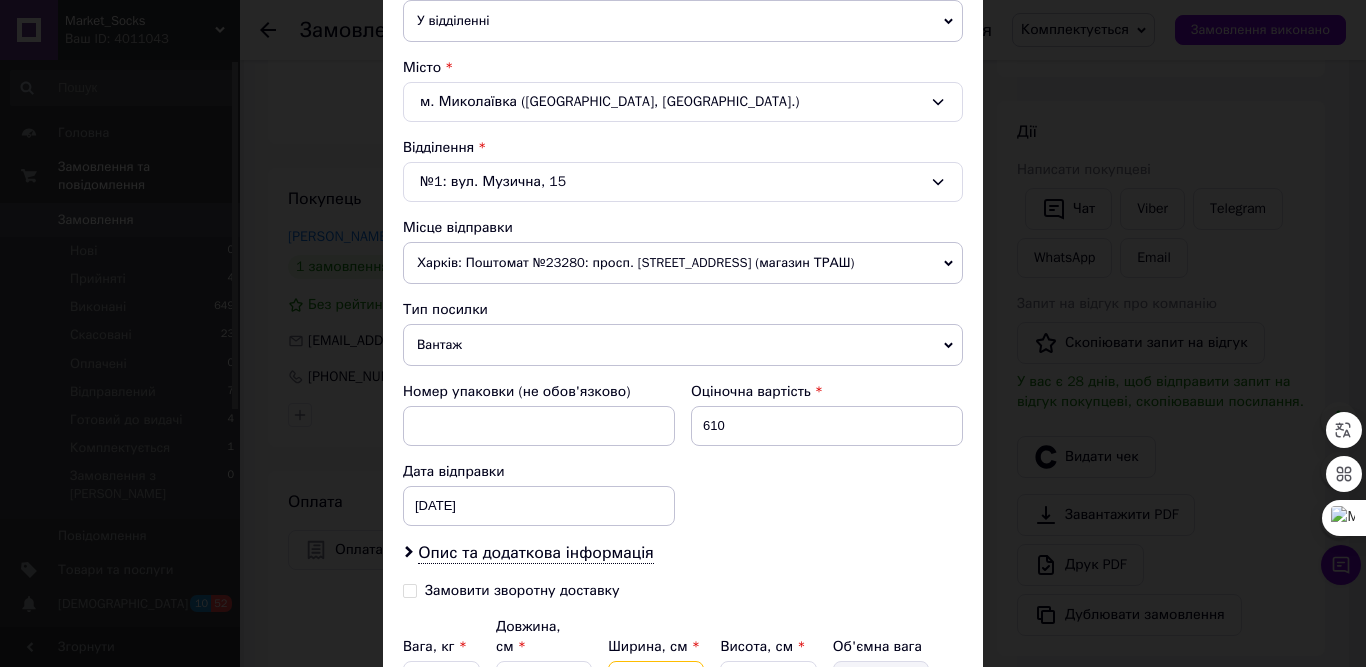 type on "22" 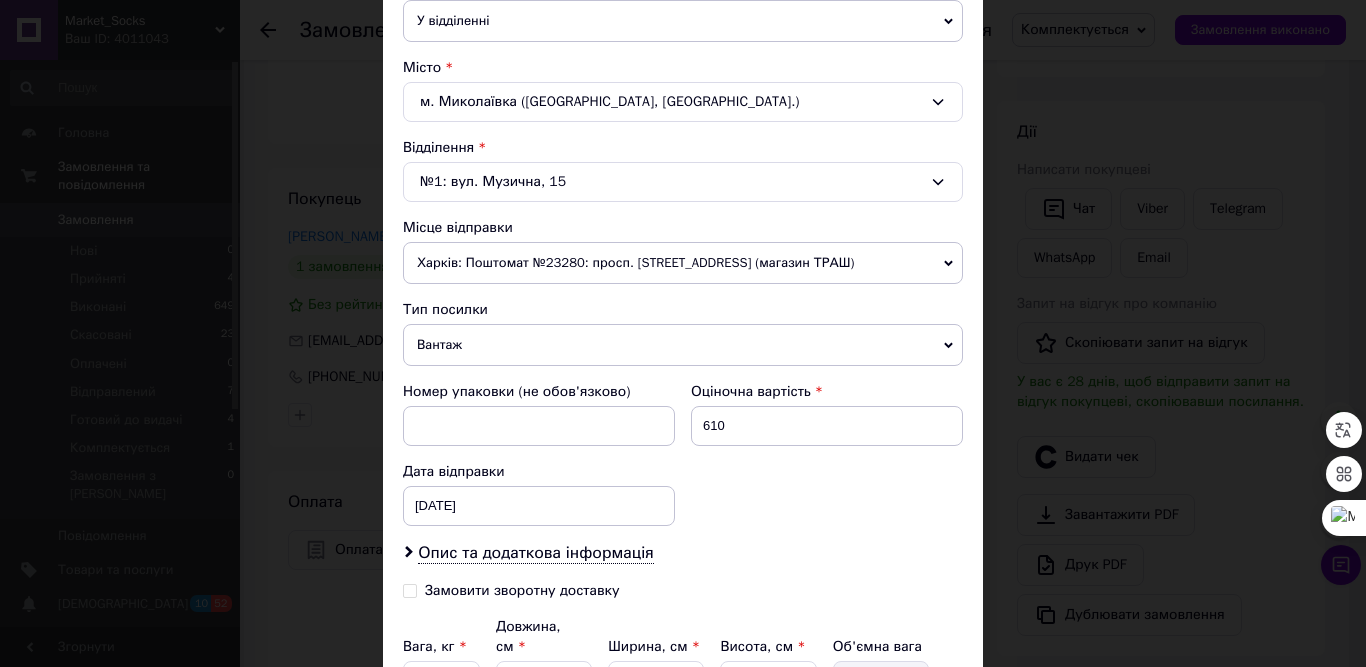 click on "Вантаж" at bounding box center [683, 345] 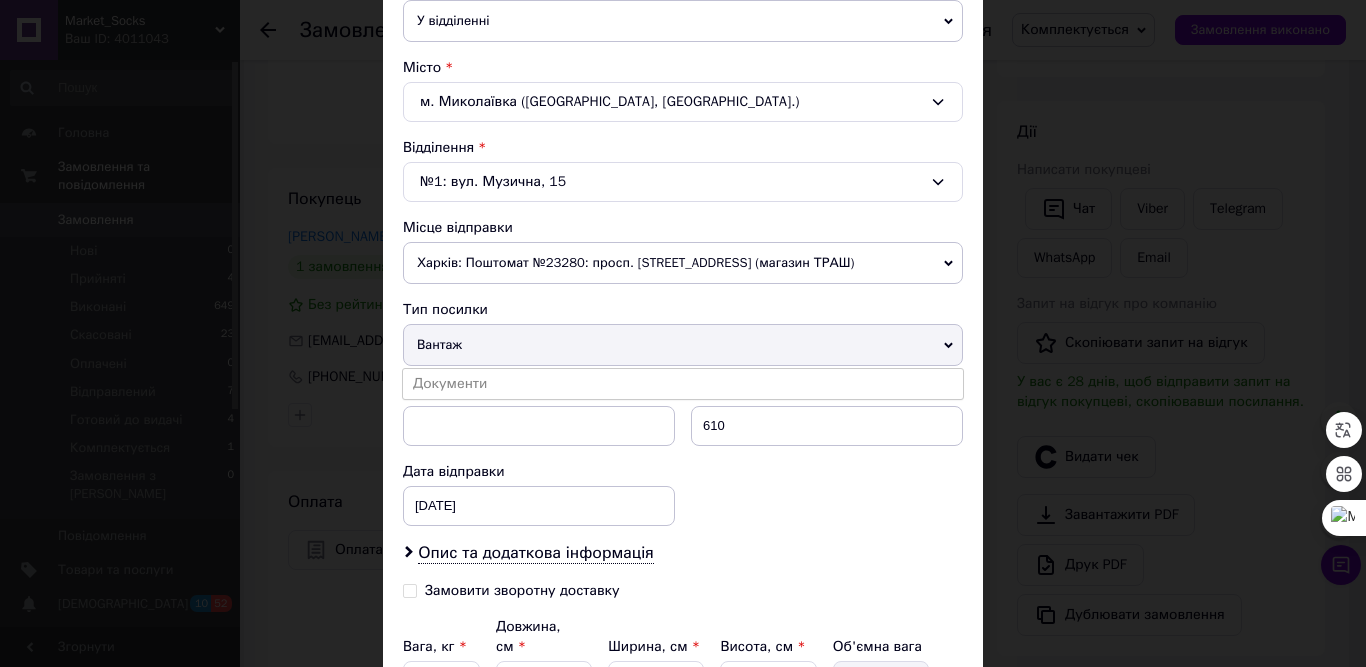 click on "Вантаж" at bounding box center [683, 345] 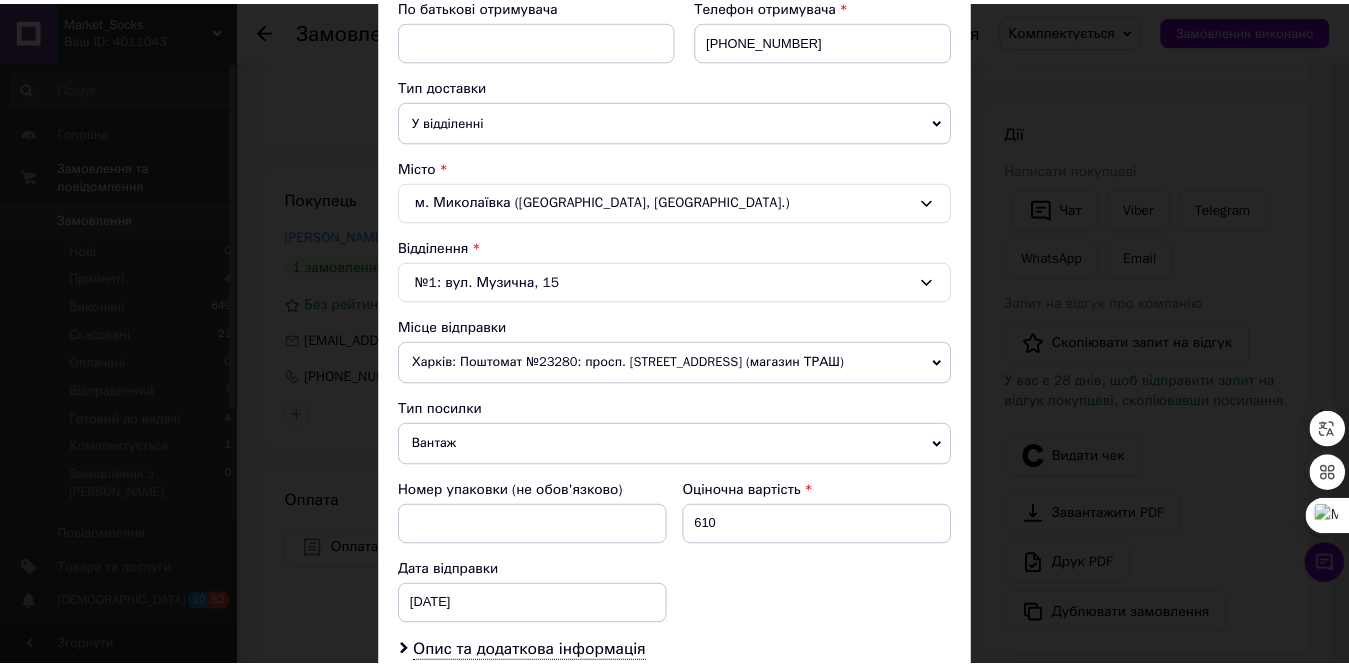 scroll, scrollTop: 697, scrollLeft: 0, axis: vertical 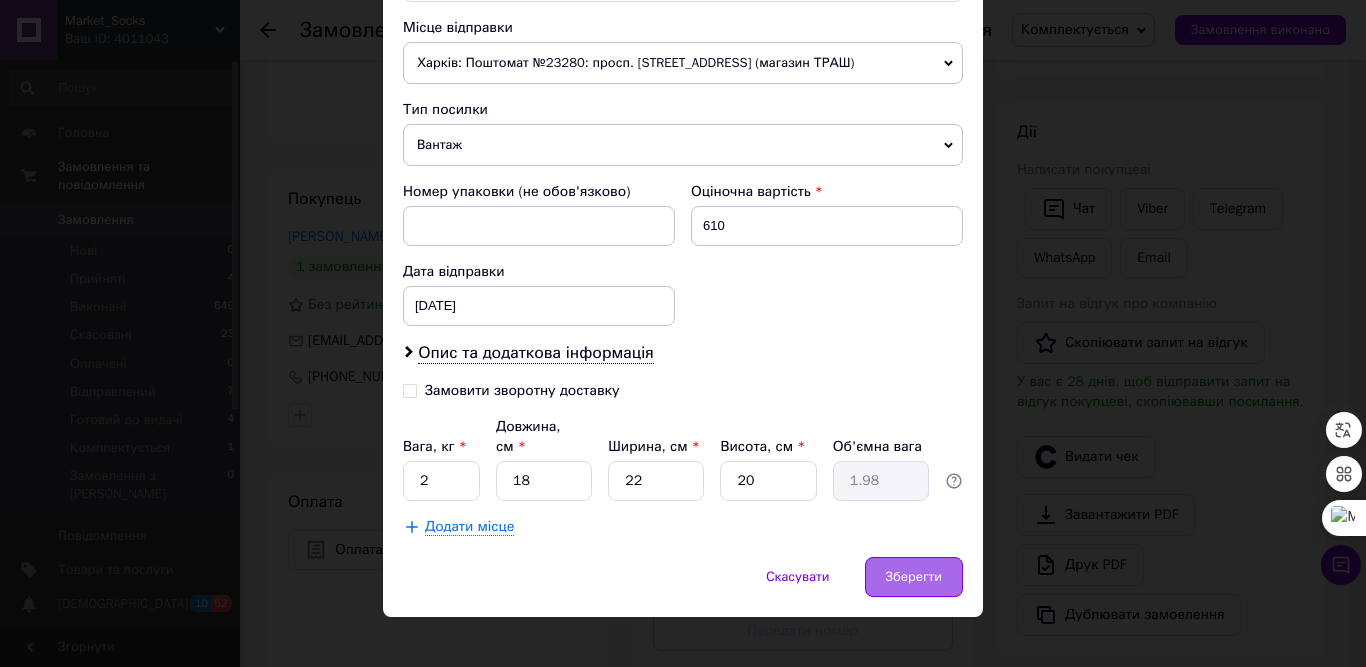 click on "Зберегти" at bounding box center [914, 577] 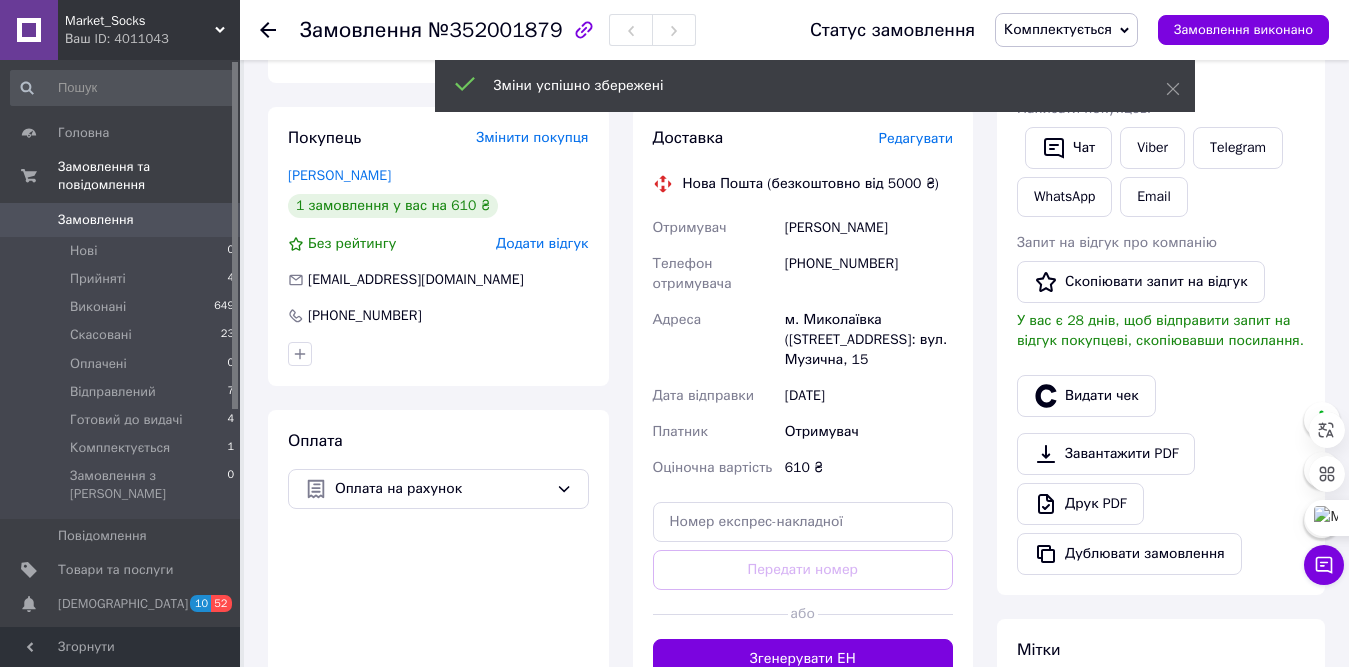 scroll, scrollTop: 599, scrollLeft: 0, axis: vertical 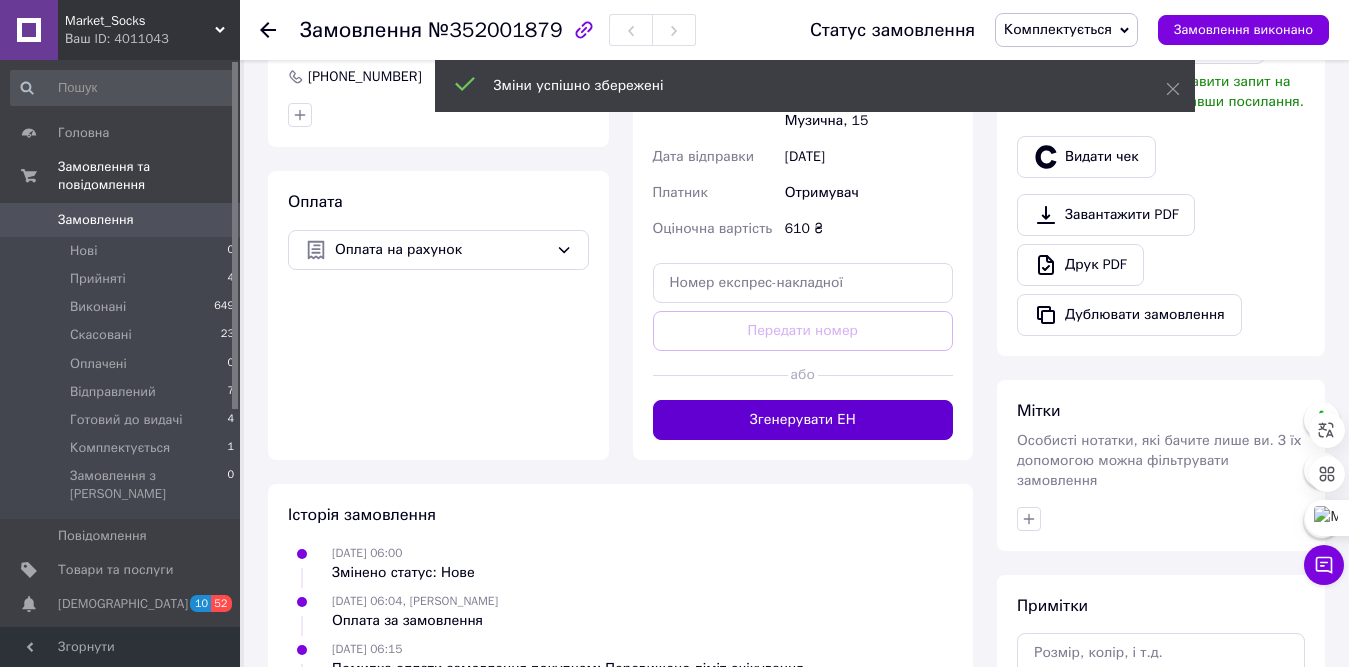 click on "Згенерувати ЕН" at bounding box center (803, 420) 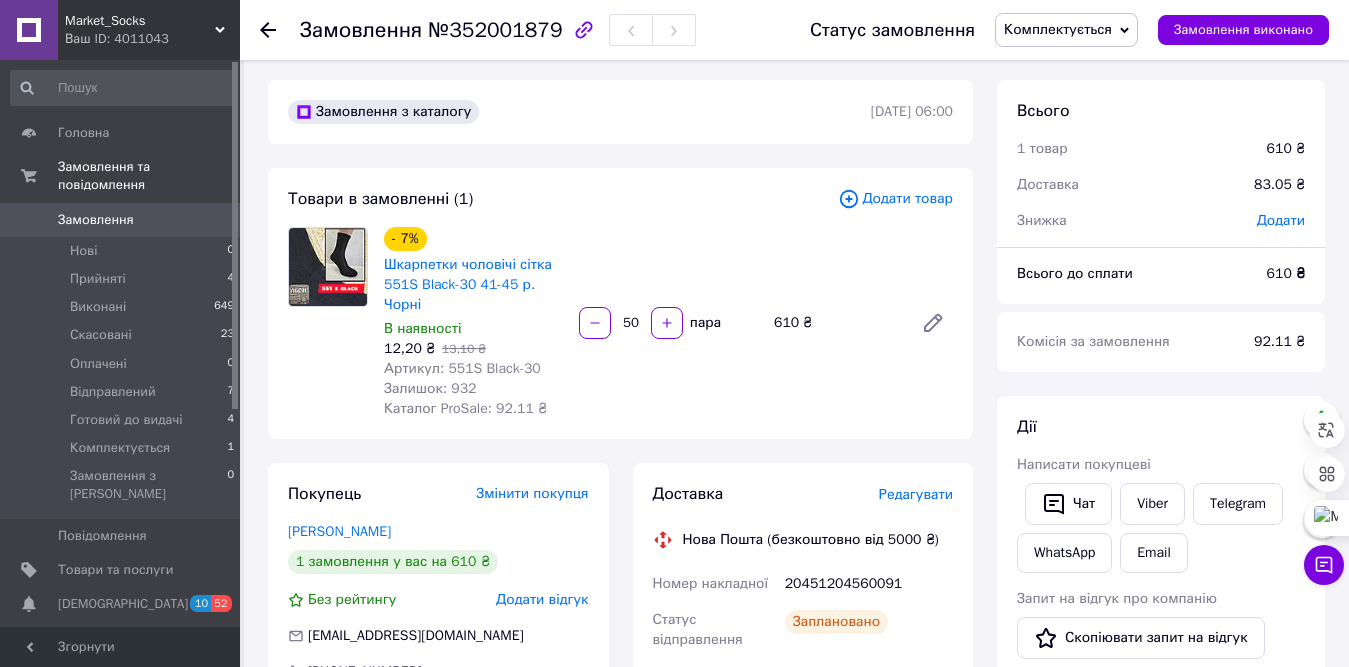 scroll, scrollTop: 0, scrollLeft: 0, axis: both 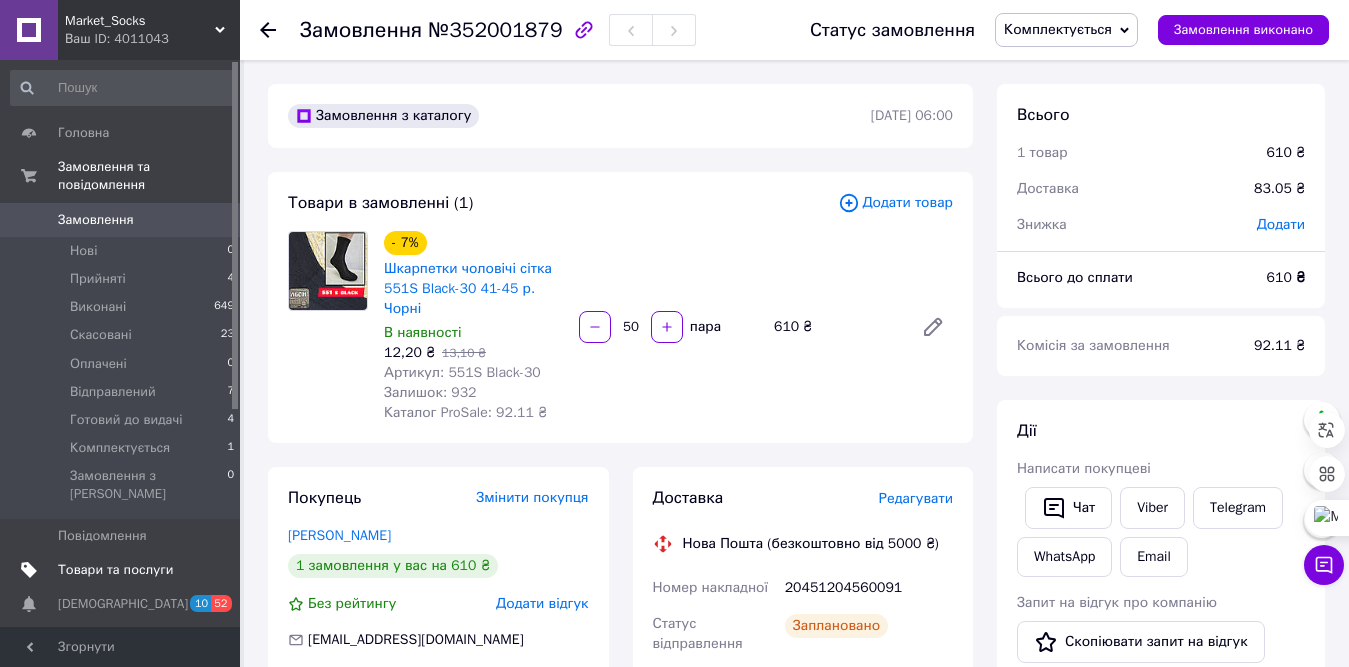 click on "Товари та послуги" at bounding box center (115, 570) 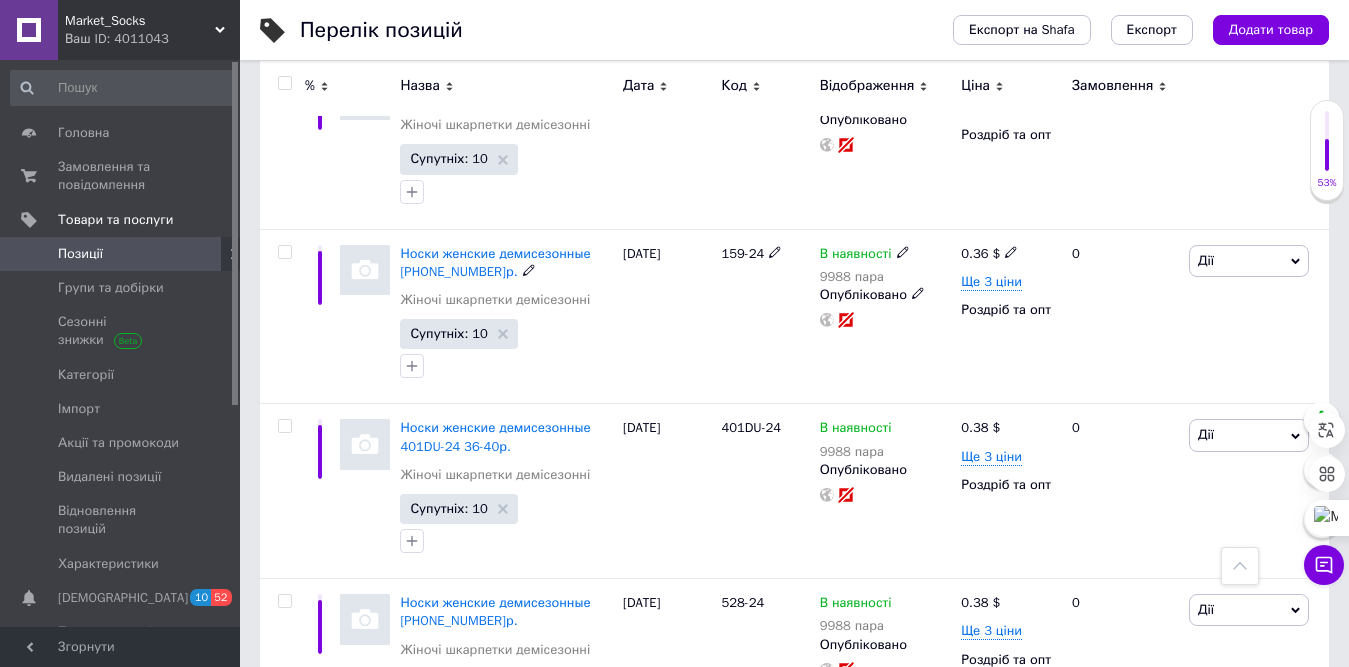 scroll, scrollTop: 1300, scrollLeft: 0, axis: vertical 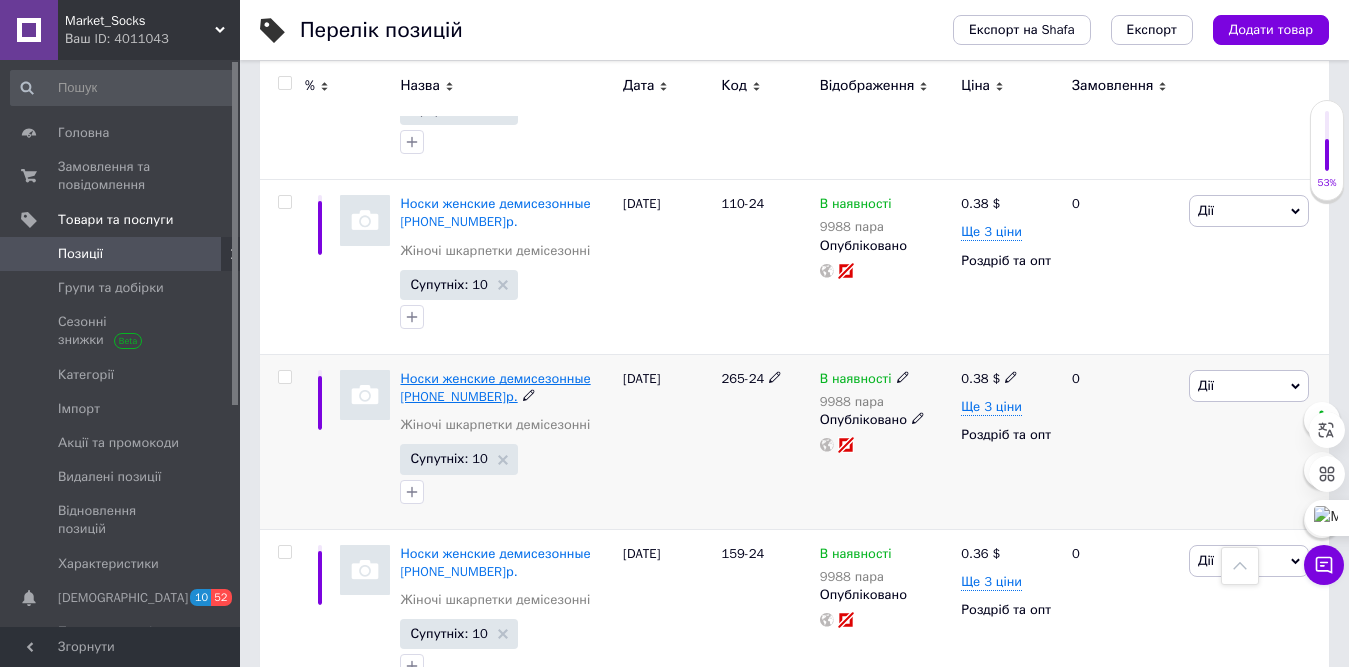 click on "Носки женские демисезонные [PHONE_NUMBER]р." at bounding box center (495, 387) 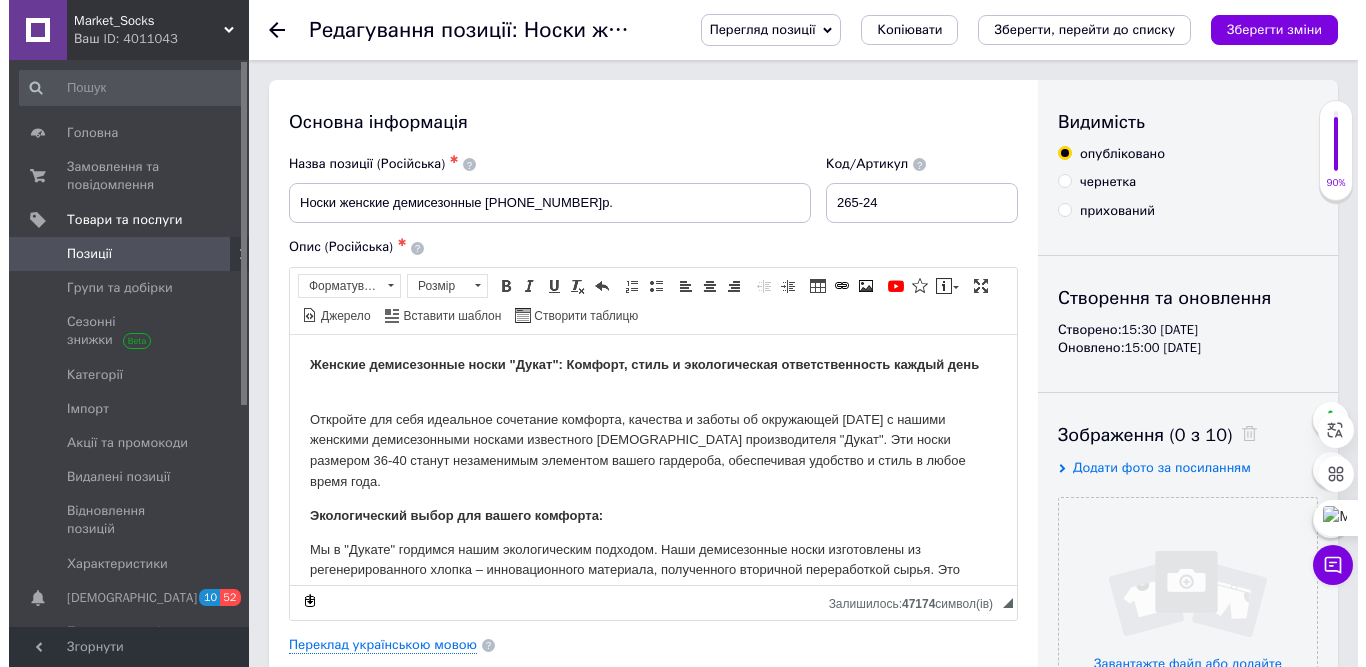 scroll, scrollTop: 0, scrollLeft: 0, axis: both 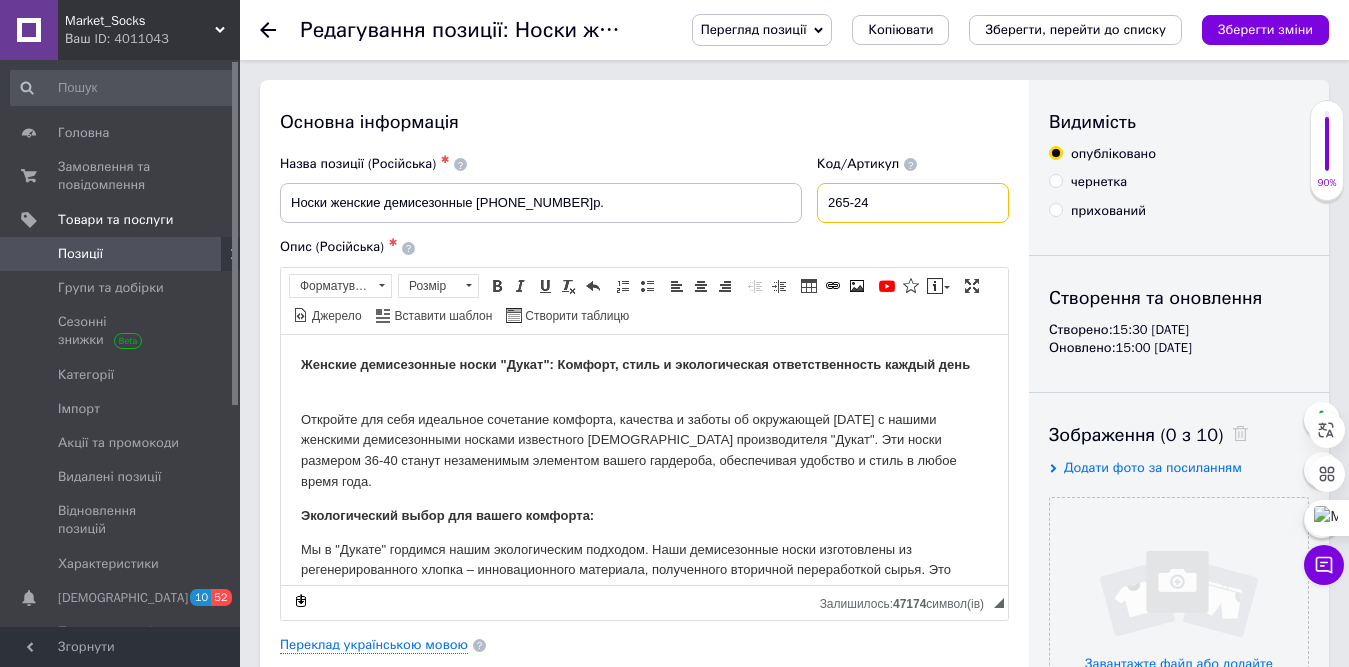drag, startPoint x: 879, startPoint y: 201, endPoint x: 738, endPoint y: 191, distance: 141.35417 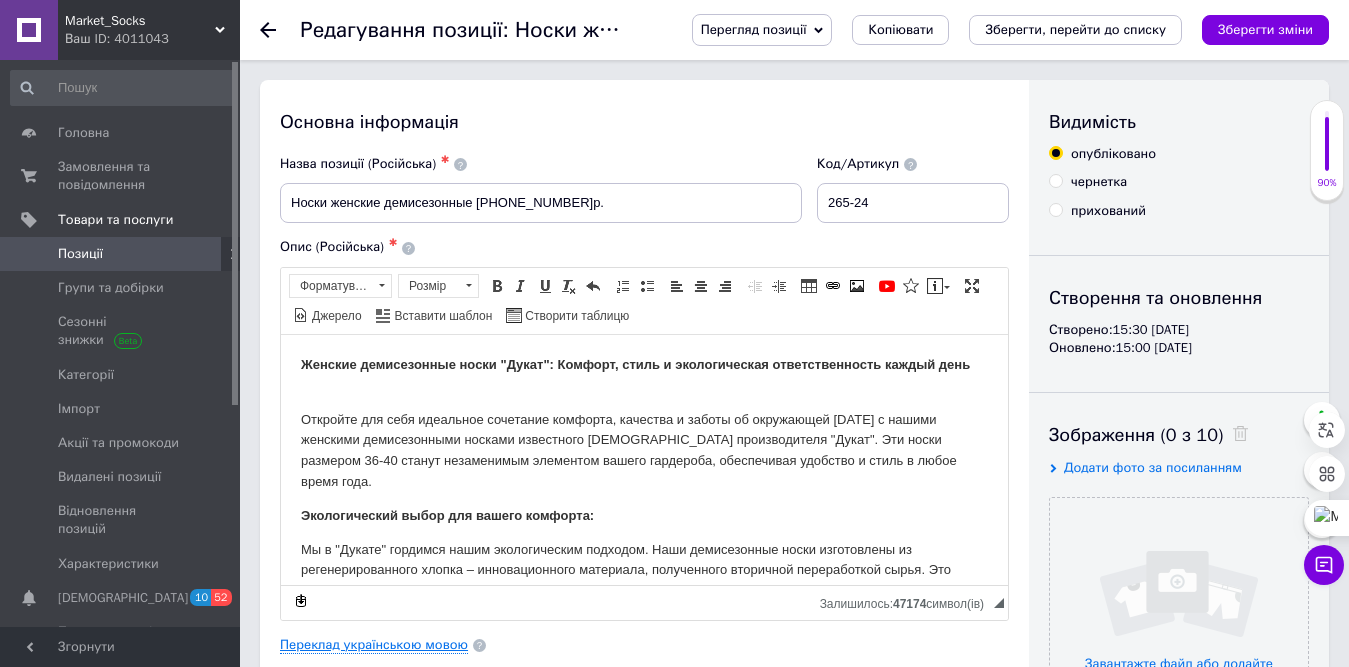 click on "Переклад українською мовою" at bounding box center [374, 645] 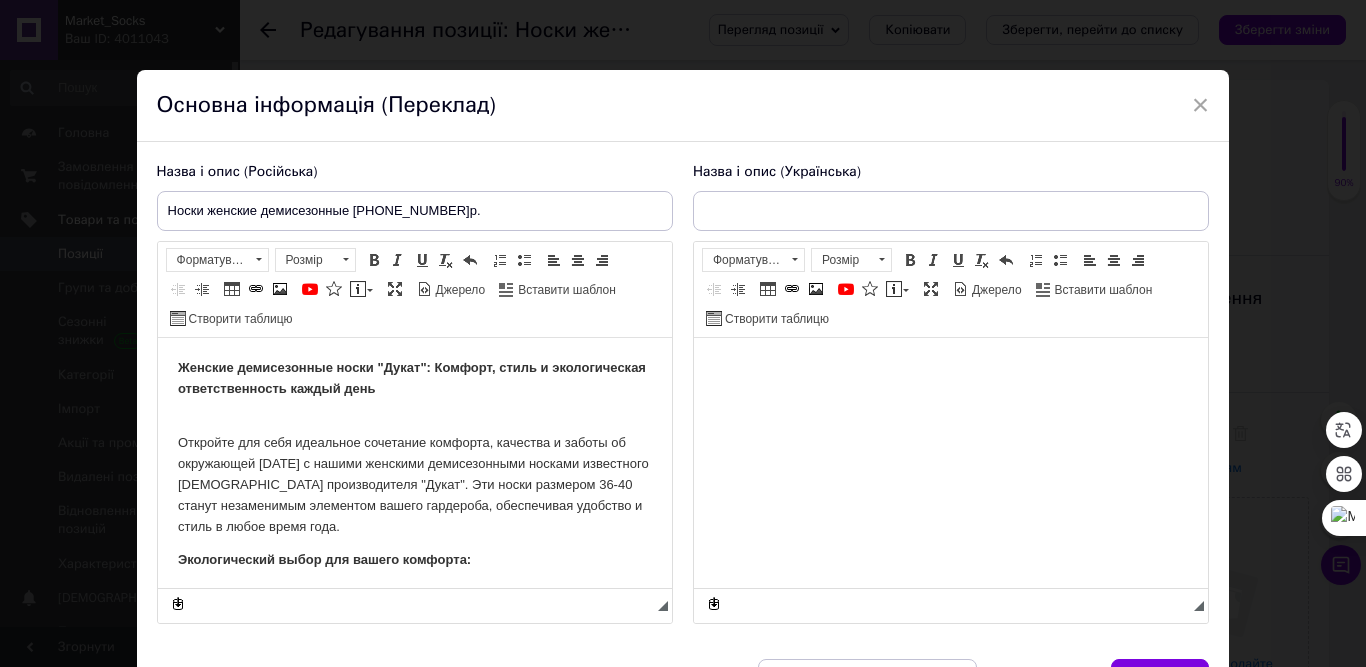 type on "Шкарпетки жіночі демісезонні [PHONE_NUMBER]р." 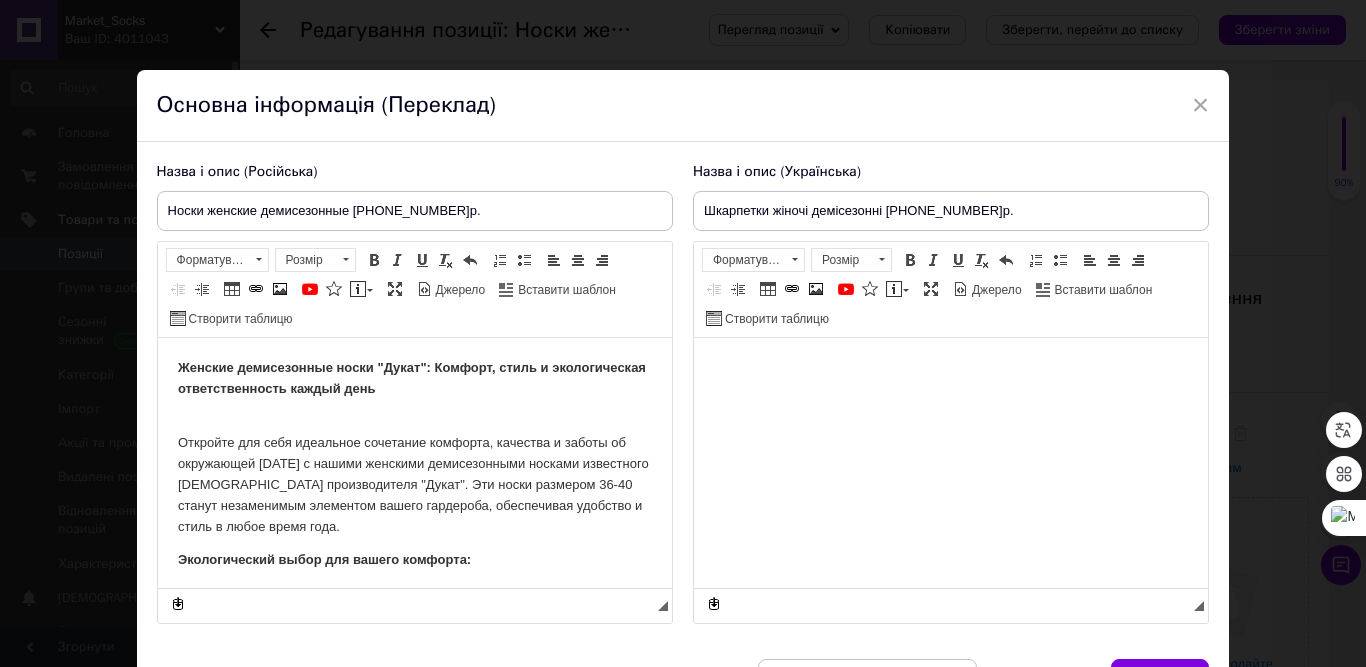scroll, scrollTop: 0, scrollLeft: 0, axis: both 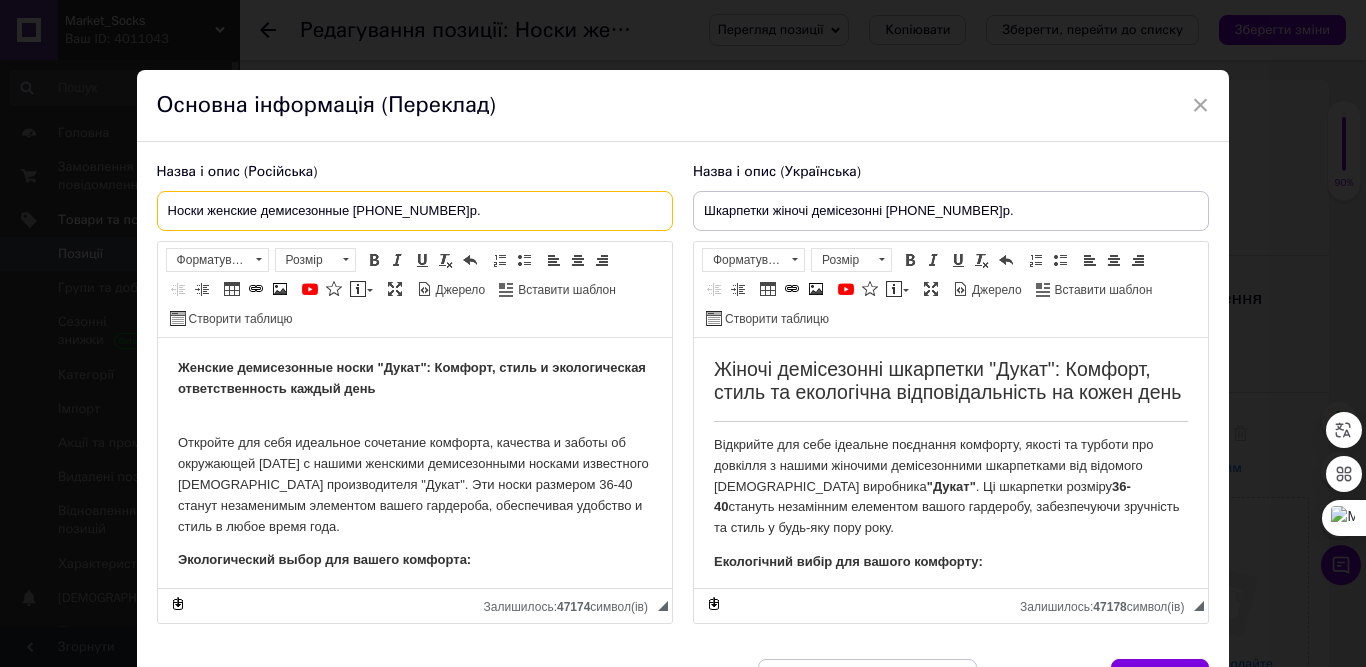 drag, startPoint x: 369, startPoint y: 210, endPoint x: 391, endPoint y: 210, distance: 22 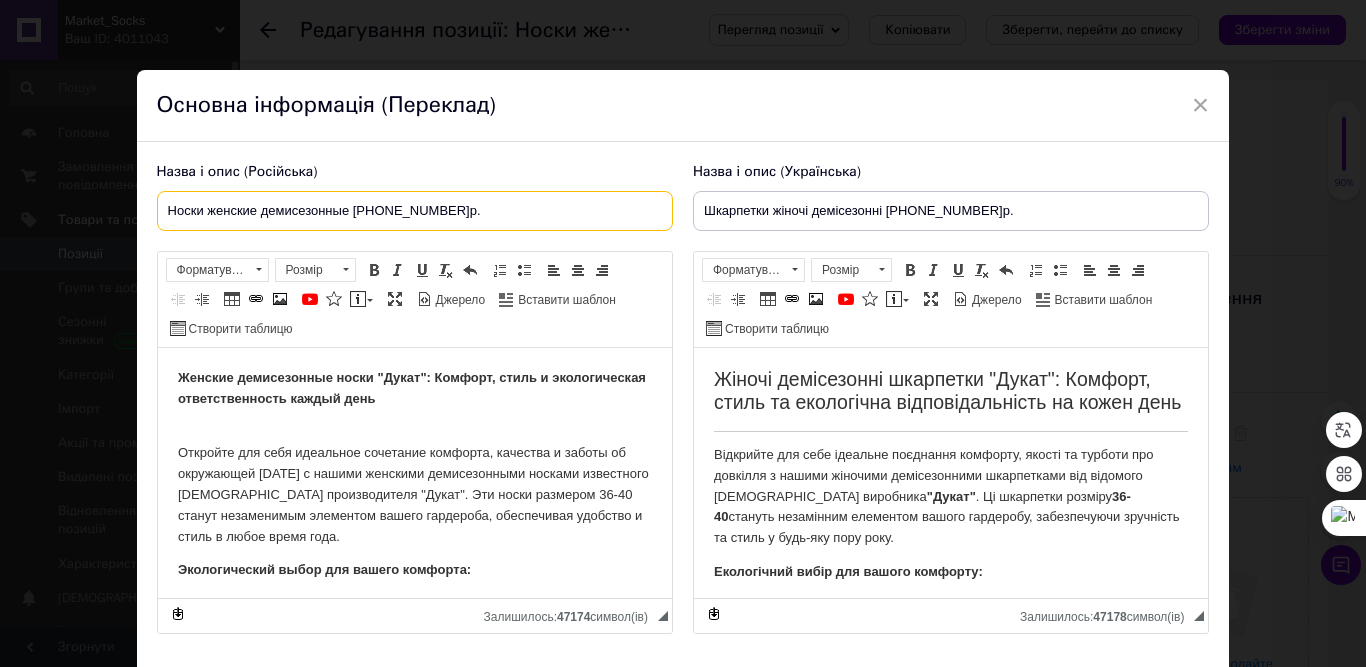 type on "Носки женские демисезонные [PHONE_NUMBER]р." 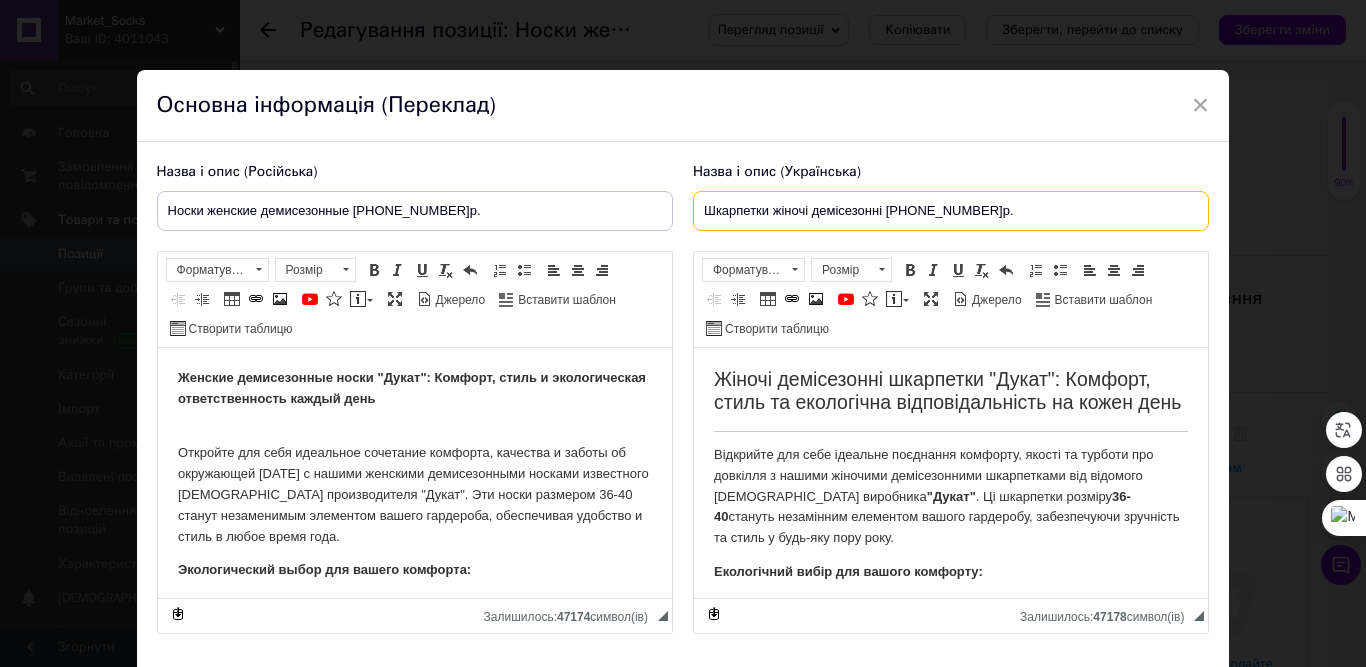 drag, startPoint x: 885, startPoint y: 209, endPoint x: 923, endPoint y: 213, distance: 38.209946 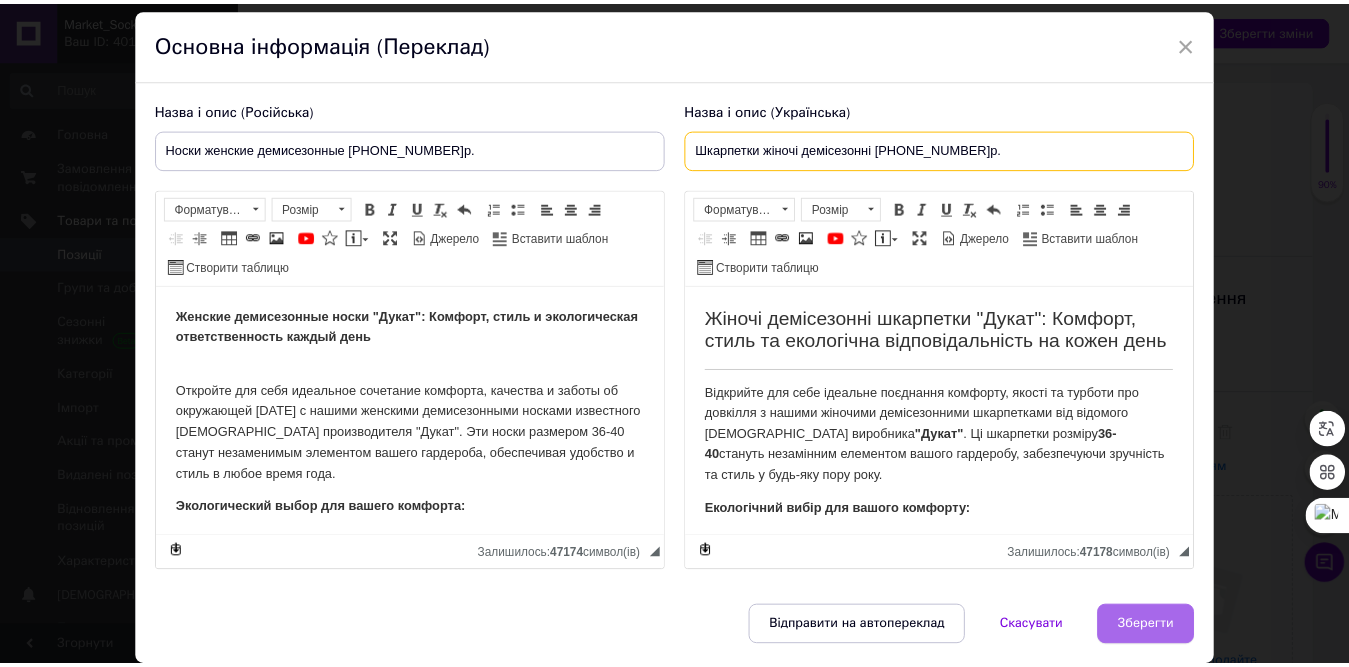 scroll, scrollTop: 132, scrollLeft: 0, axis: vertical 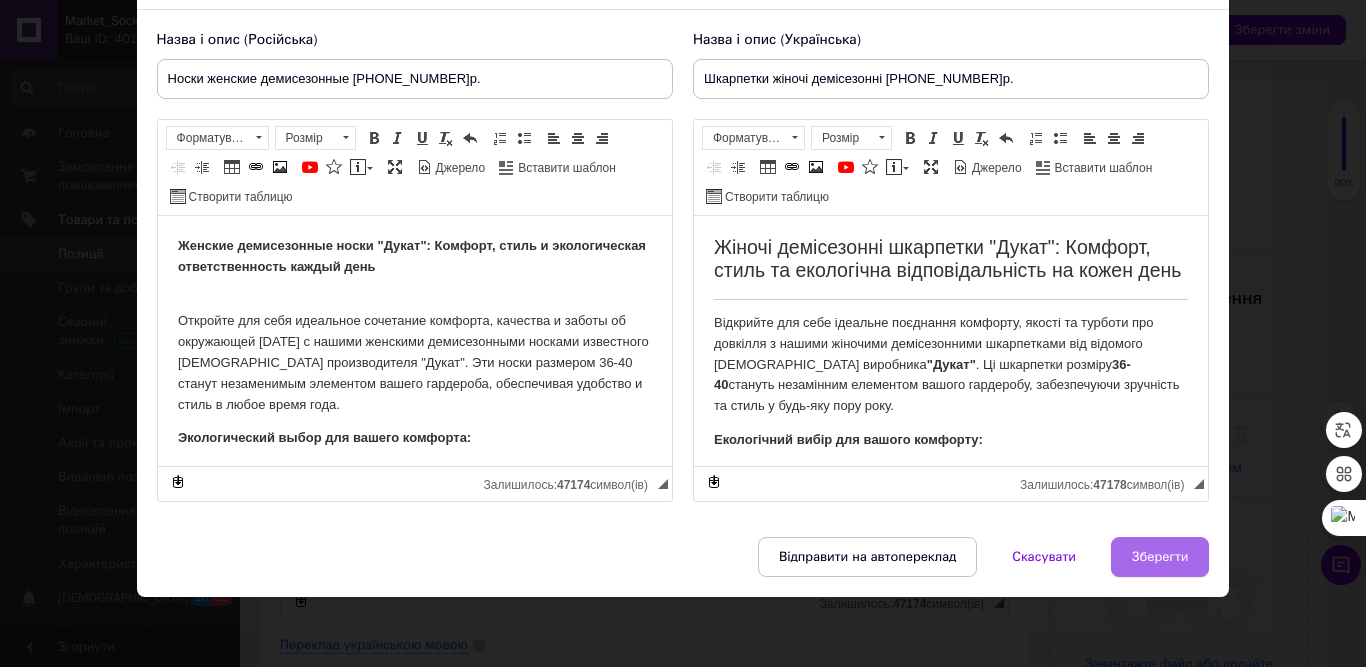 click on "Зберегти" at bounding box center [1160, 557] 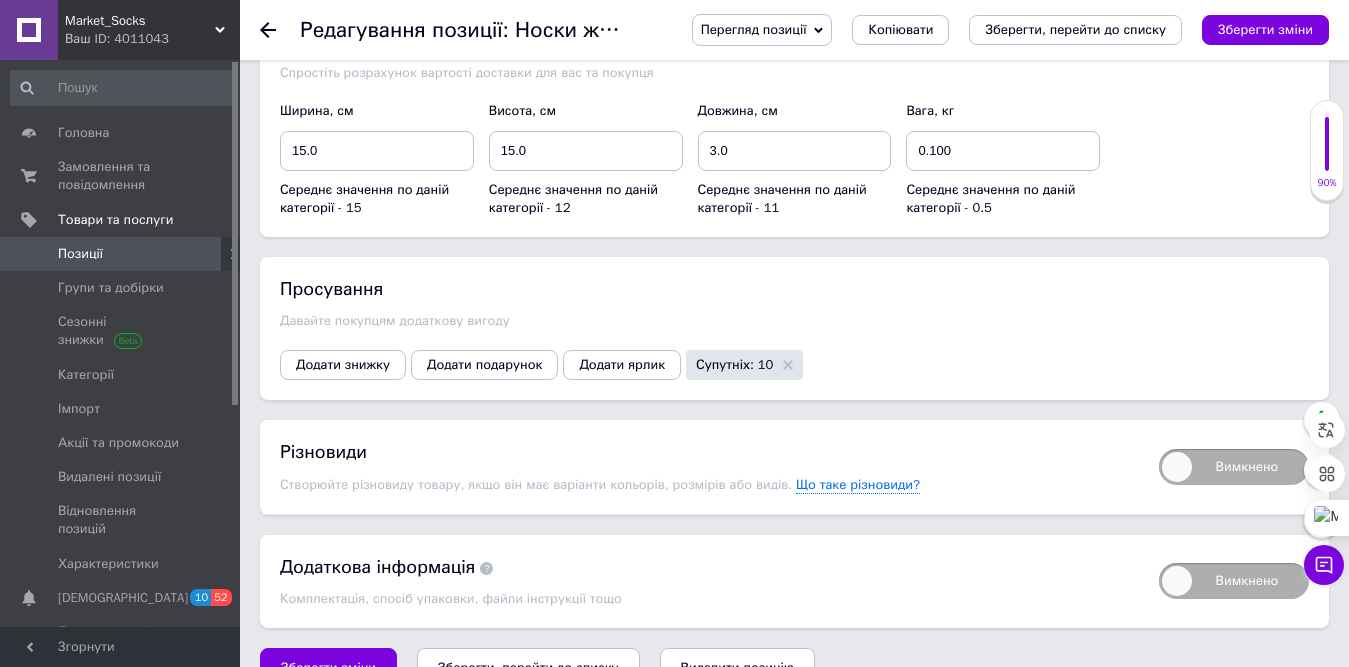 scroll, scrollTop: 2906, scrollLeft: 0, axis: vertical 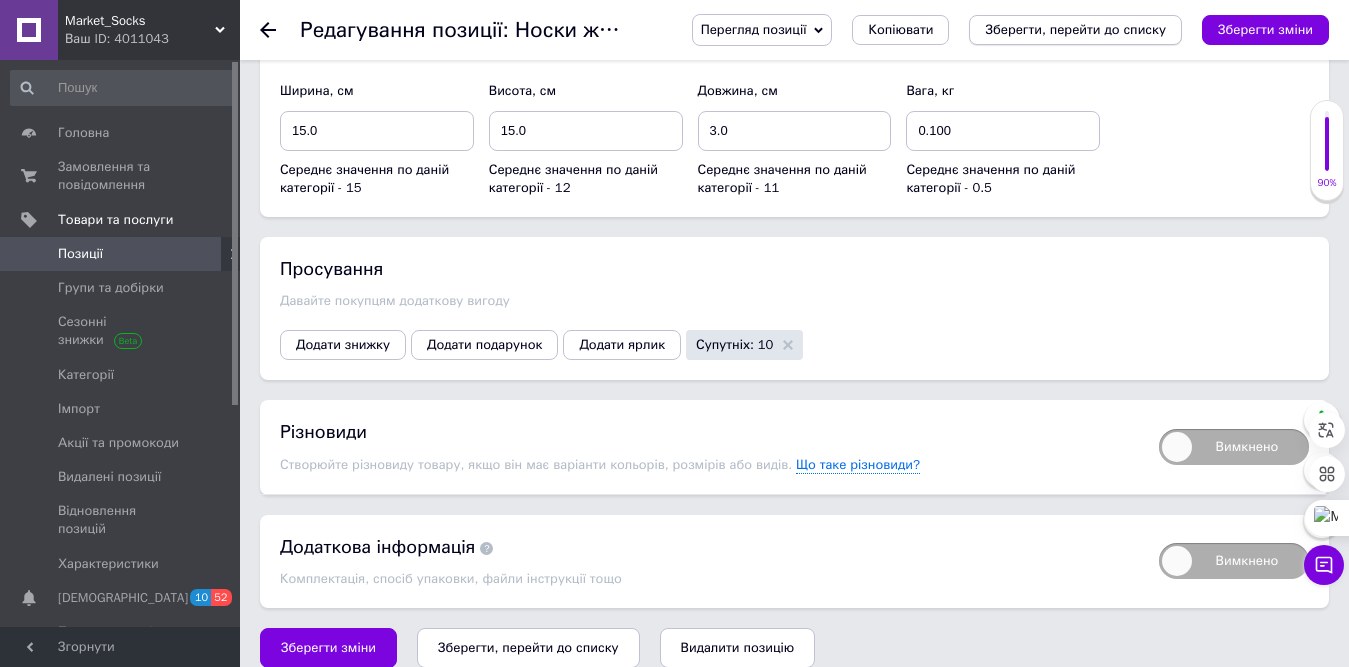 click on "Зберегти, перейти до списку" at bounding box center (1075, 29) 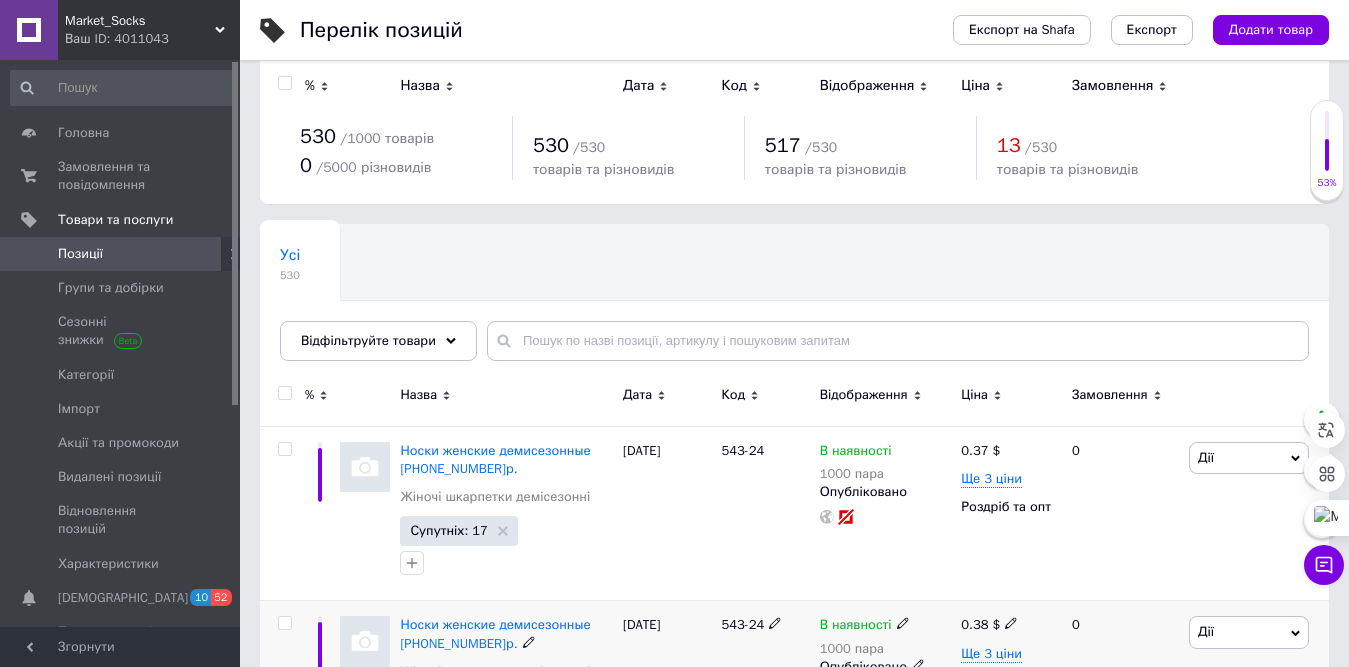 scroll, scrollTop: 0, scrollLeft: 0, axis: both 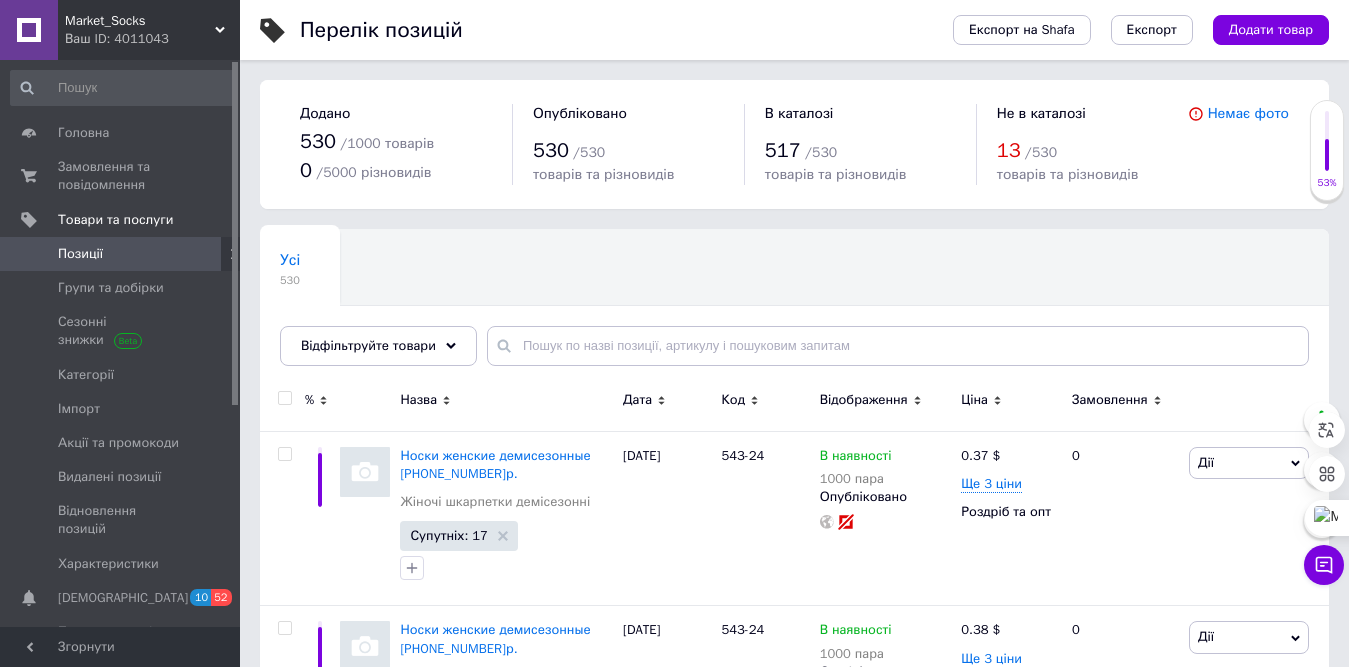 click on "Позиції" at bounding box center [80, 254] 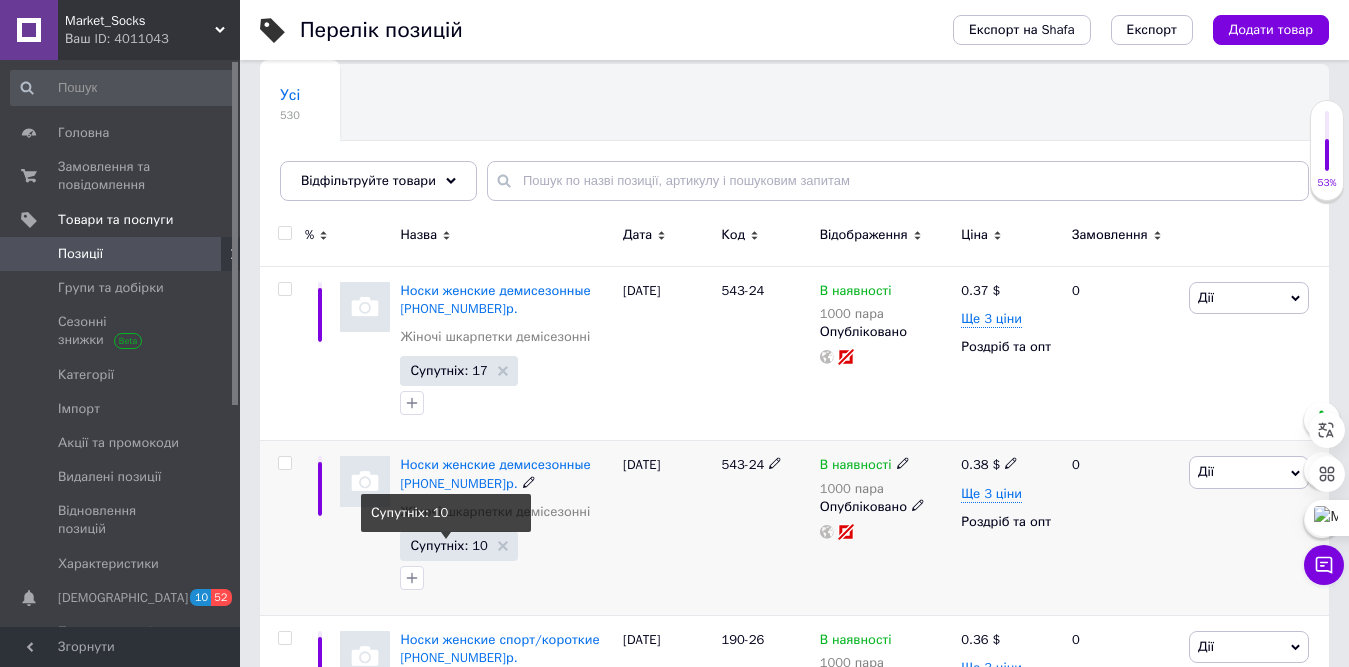 scroll, scrollTop: 200, scrollLeft: 0, axis: vertical 